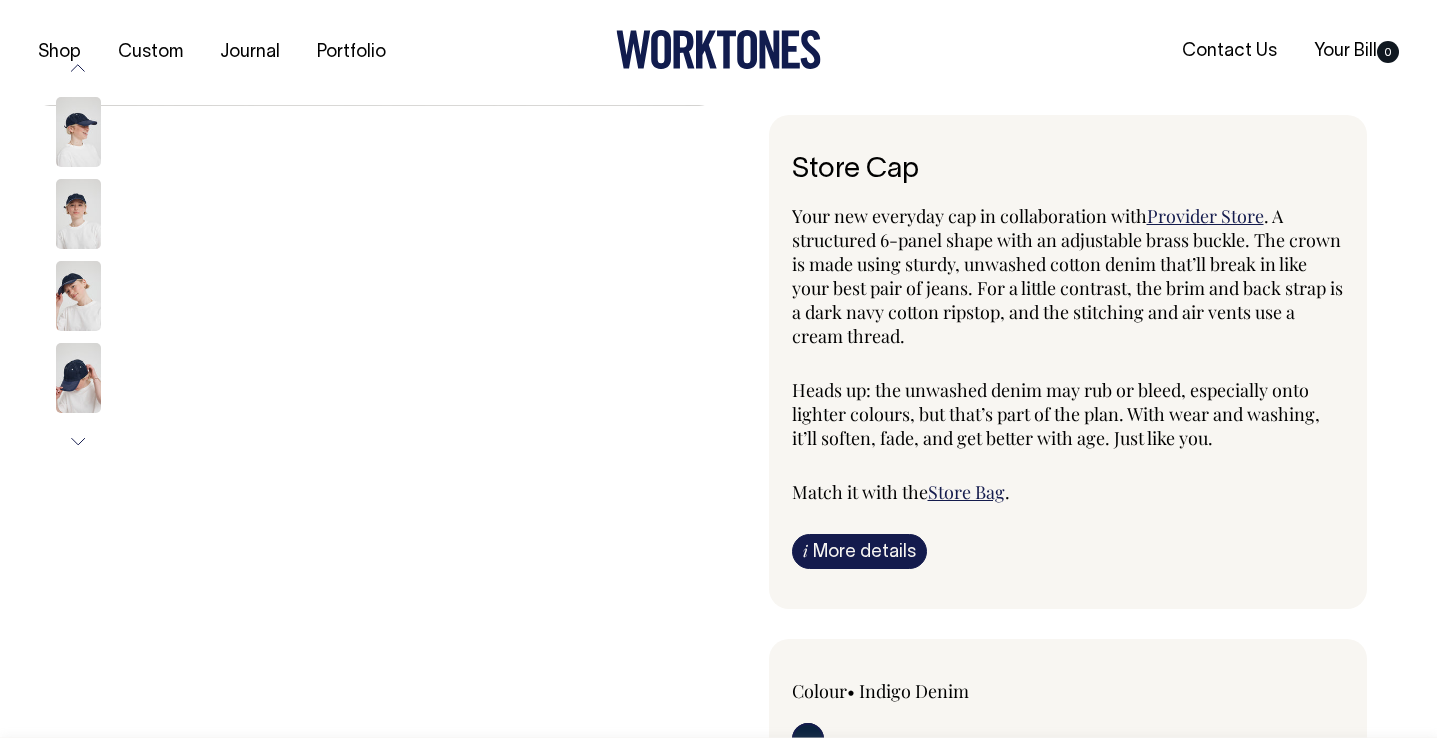 scroll, scrollTop: 0, scrollLeft: 0, axis: both 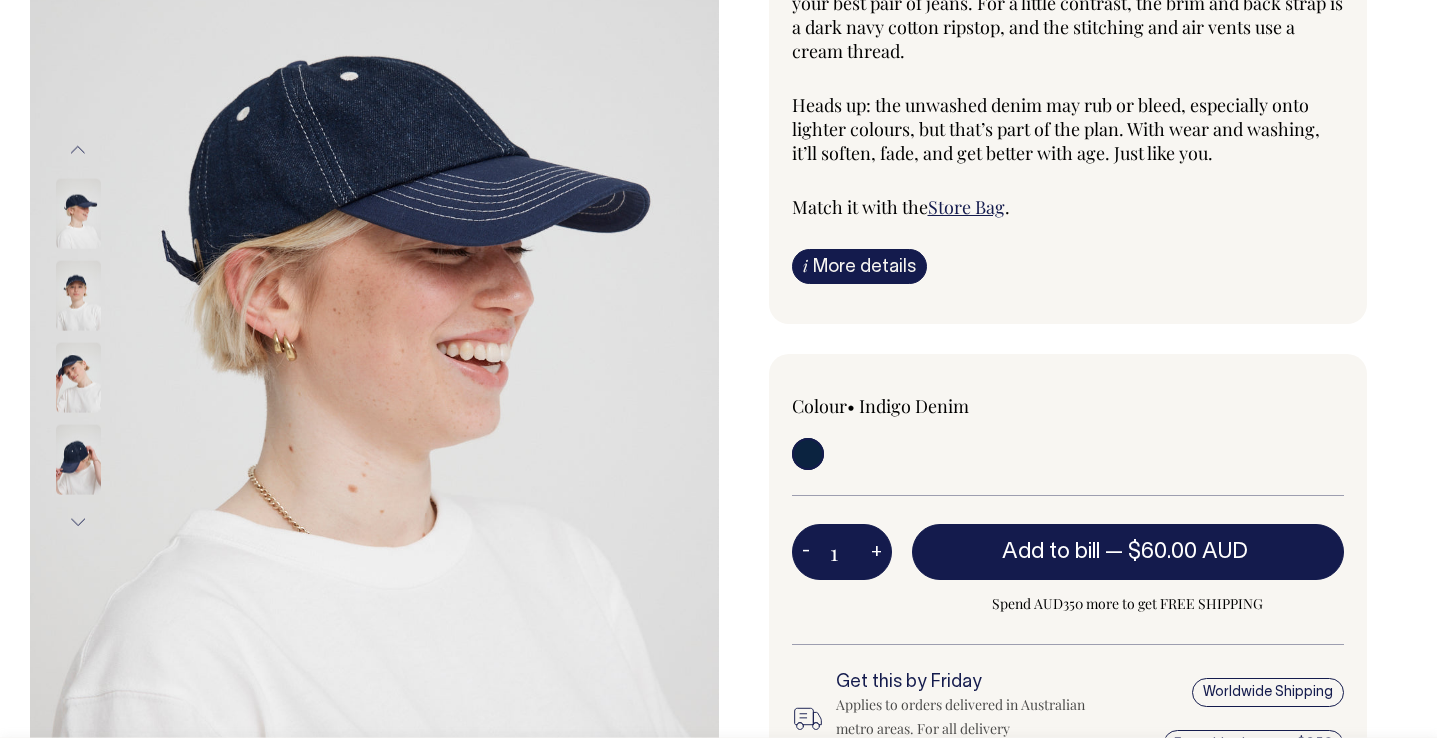 click at bounding box center (78, 213) 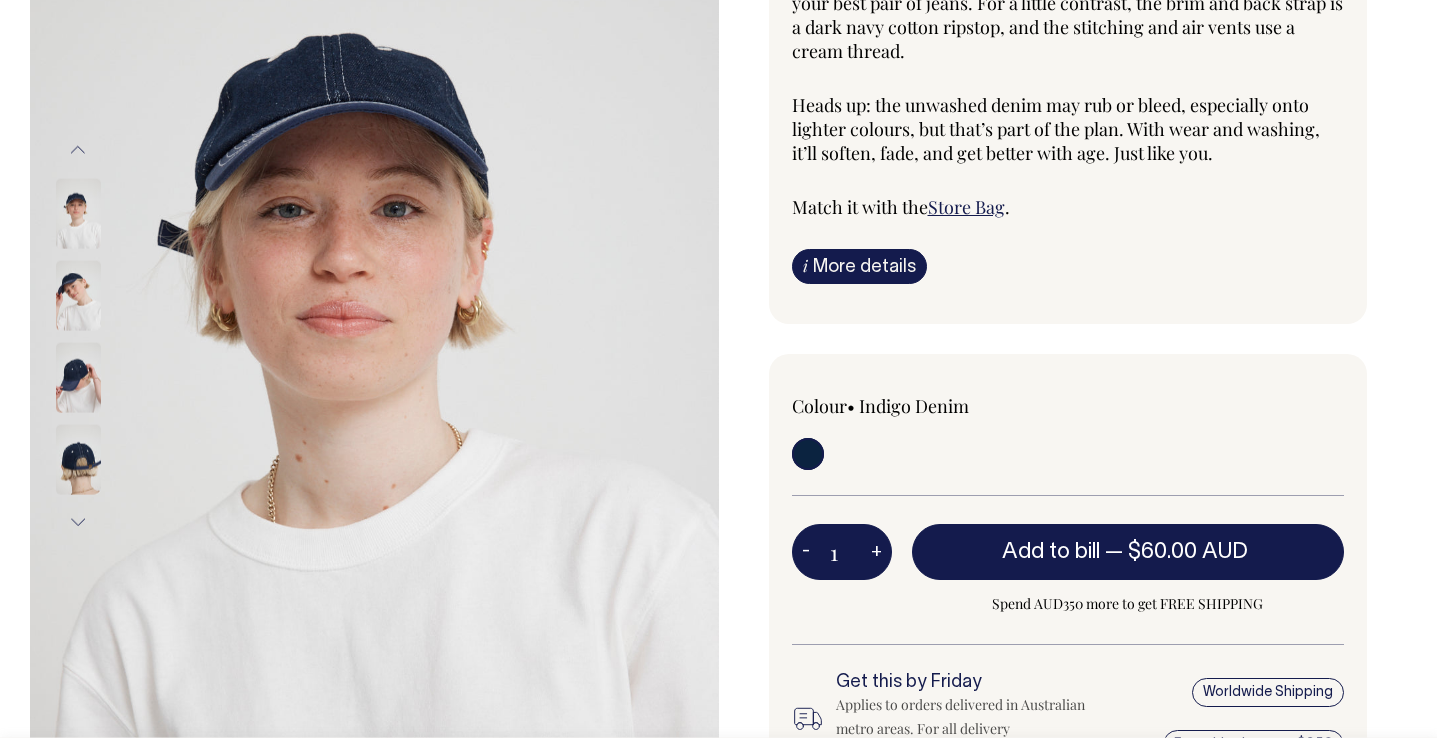 click at bounding box center (78, 377) 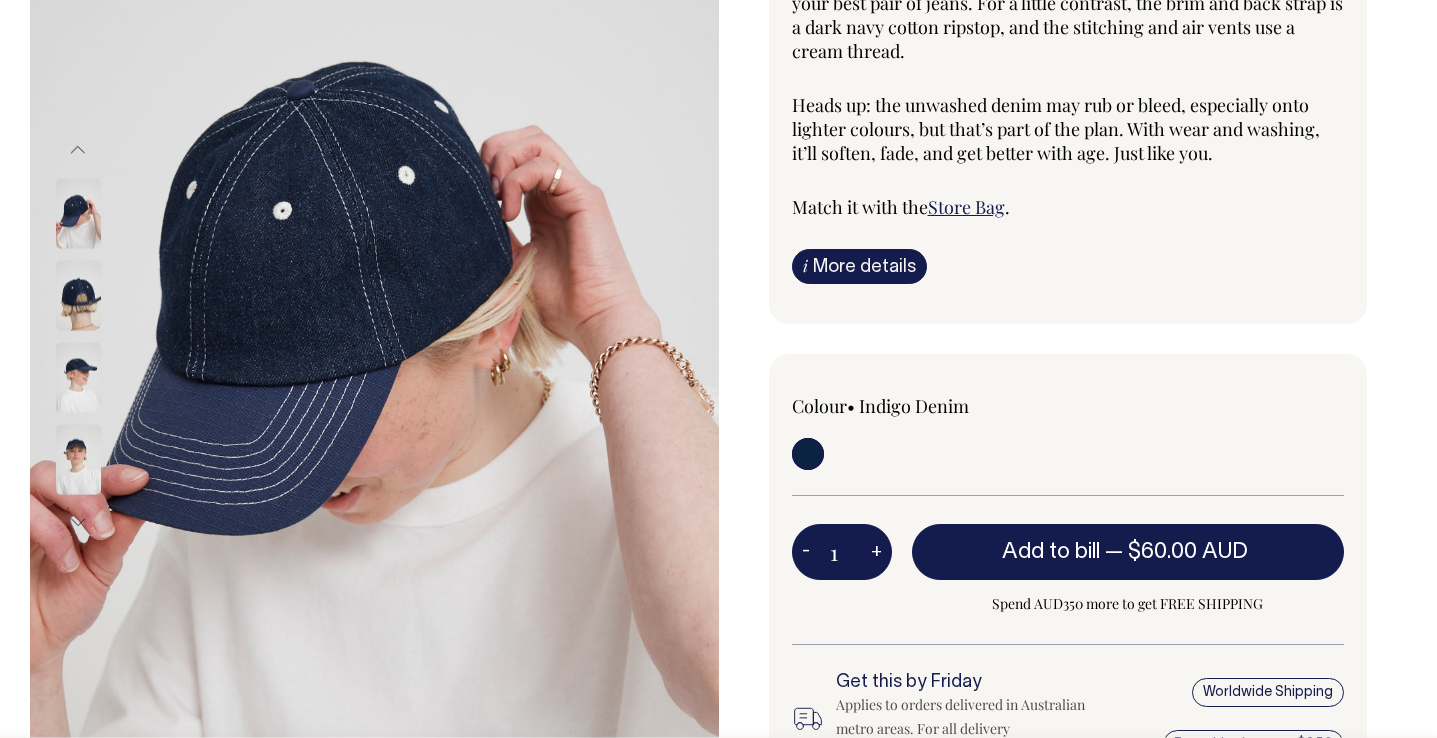 click at bounding box center (78, 459) 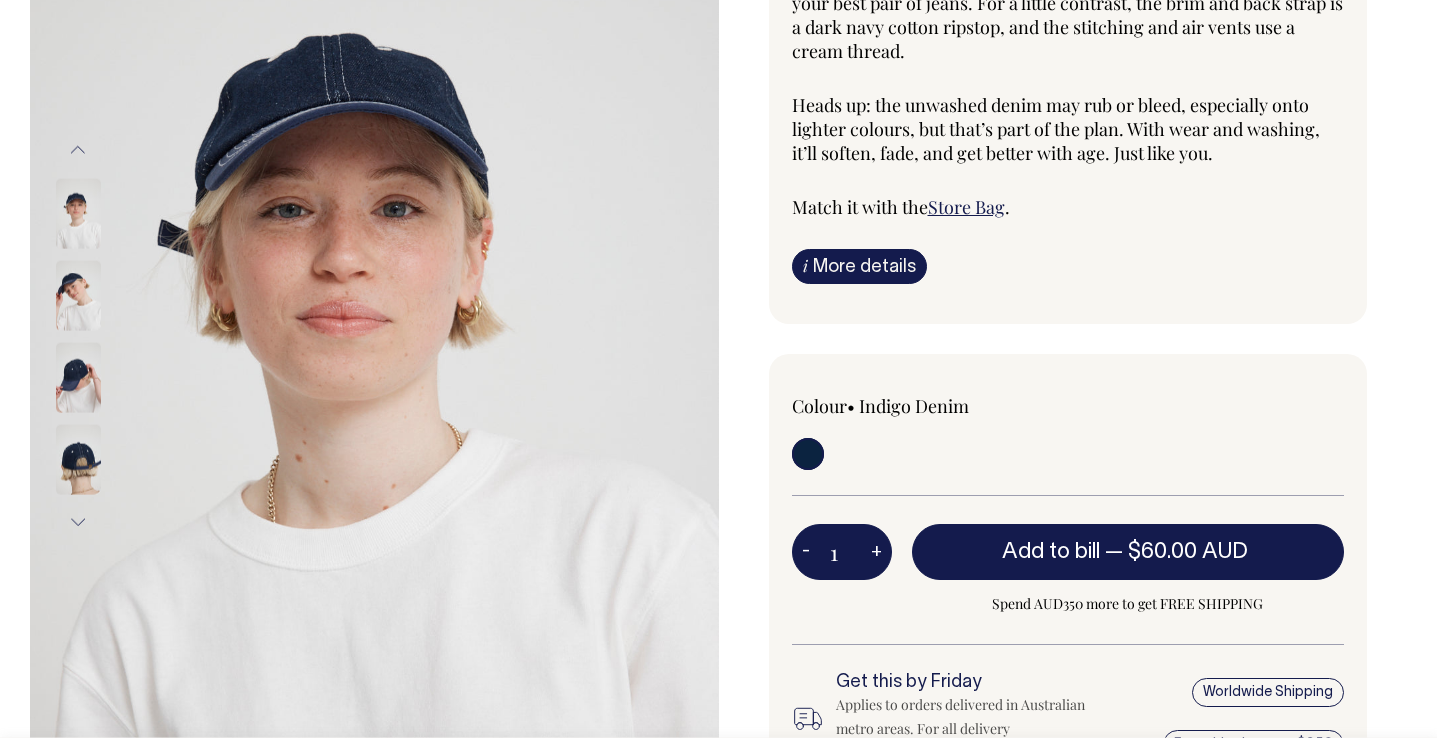 click at bounding box center [78, 213] 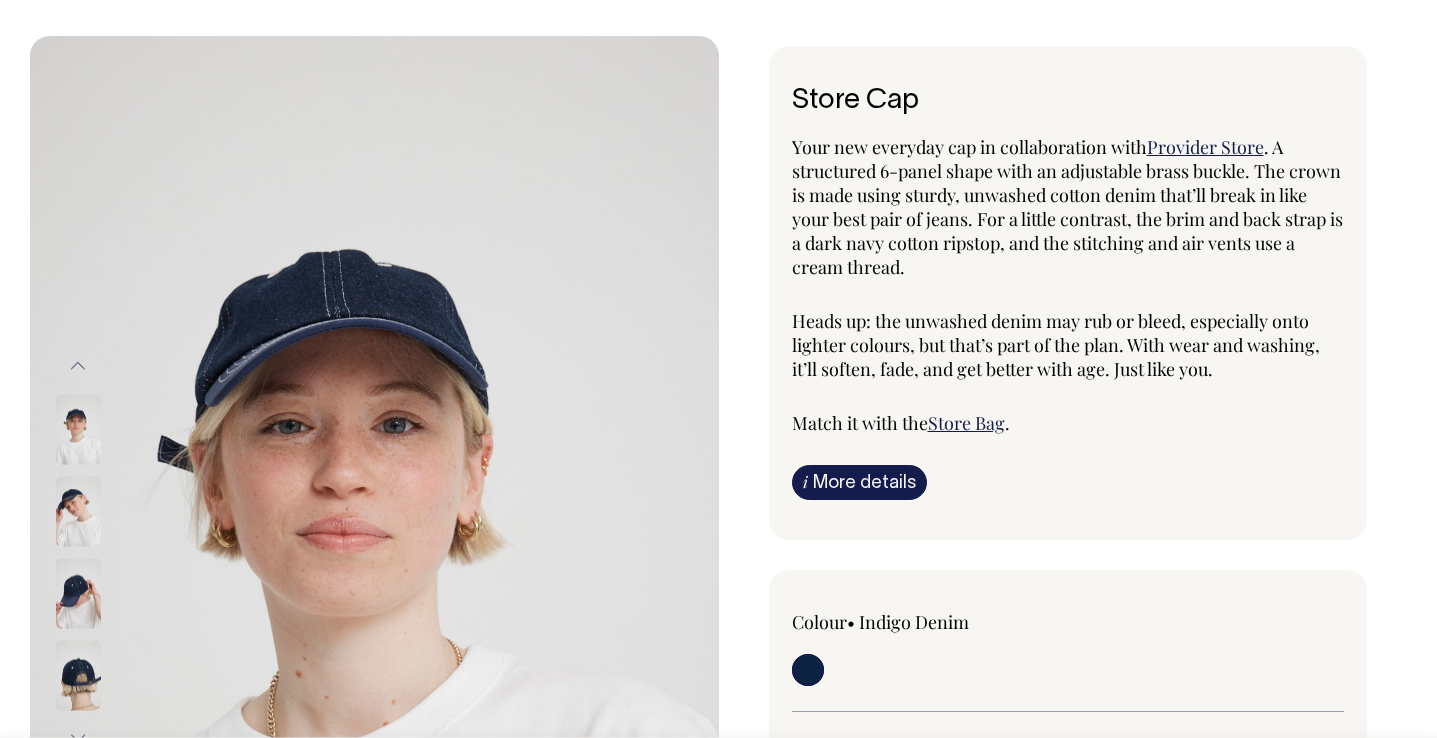 scroll, scrollTop: 68, scrollLeft: 0, axis: vertical 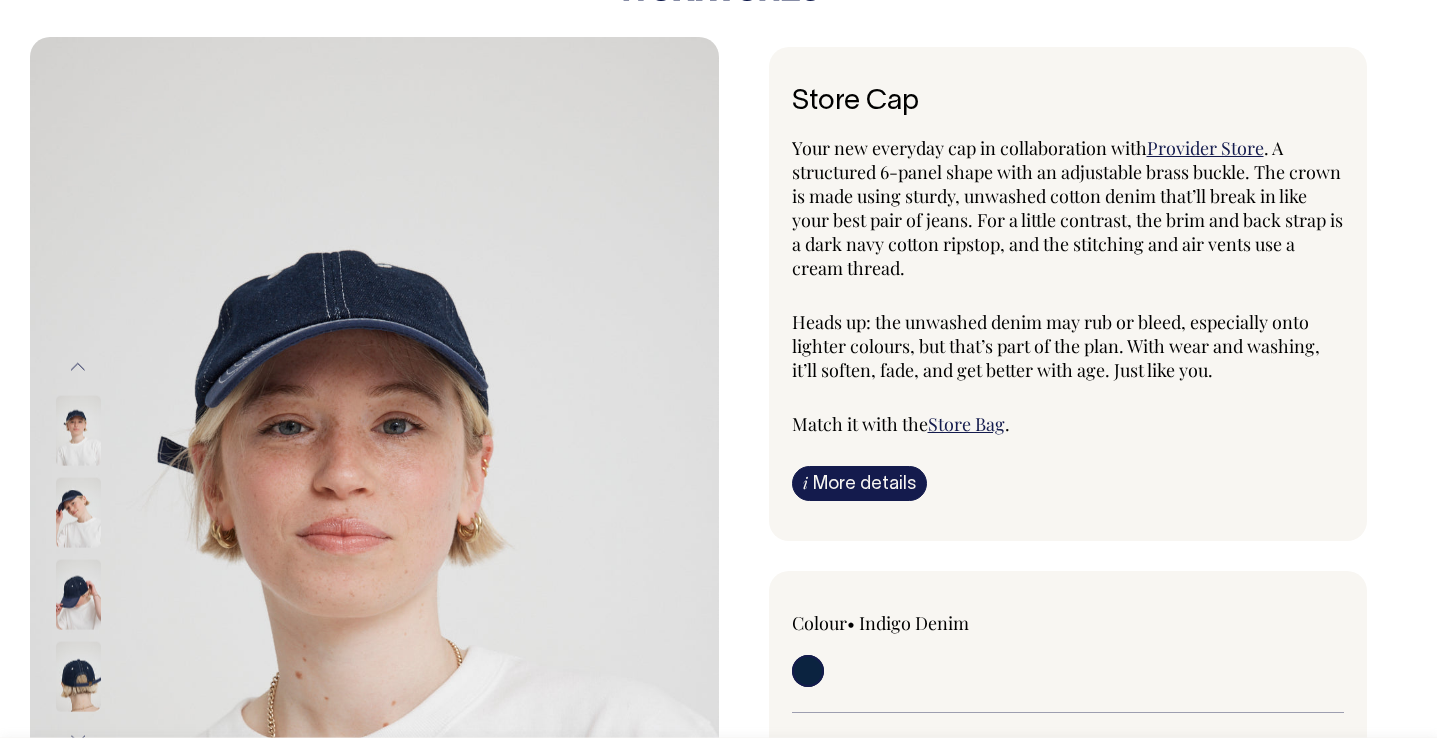 click at bounding box center (78, 430) 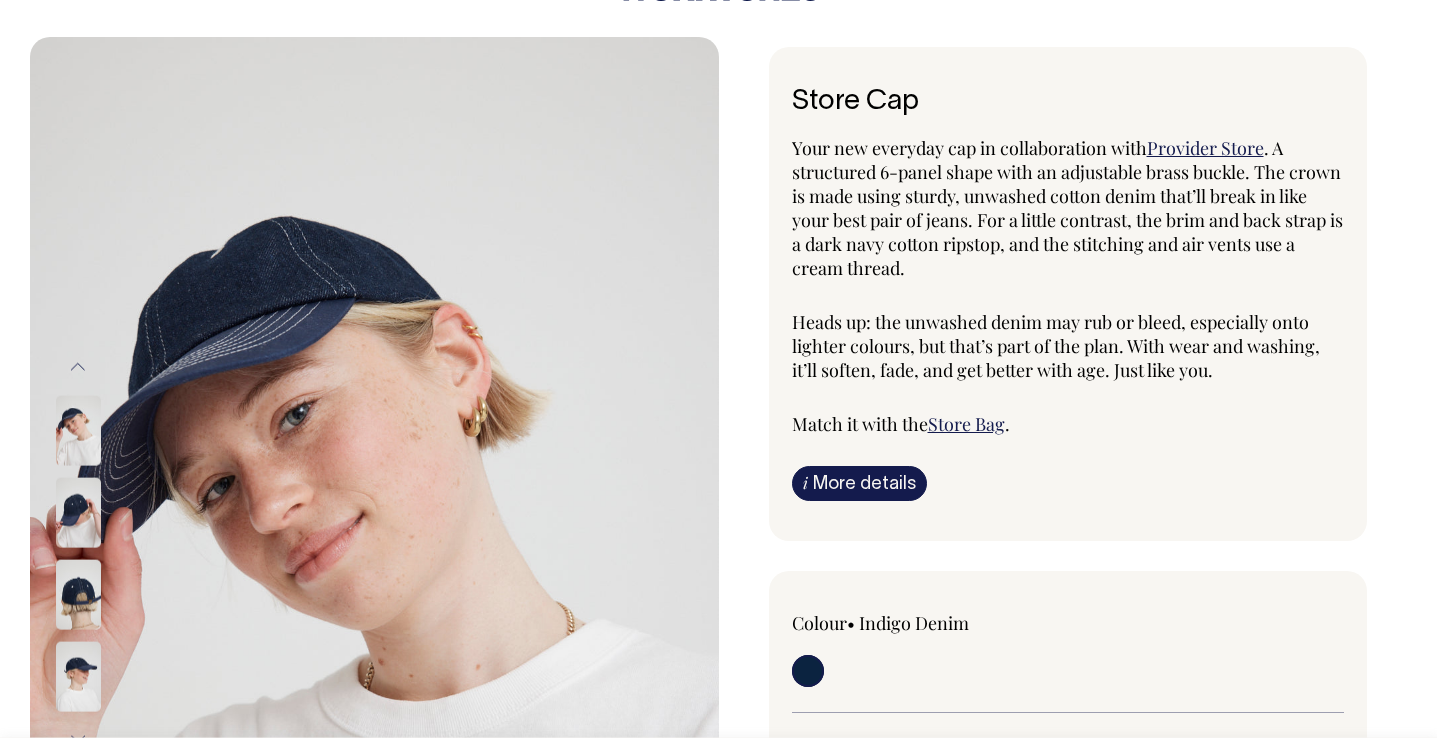 click at bounding box center (78, 594) 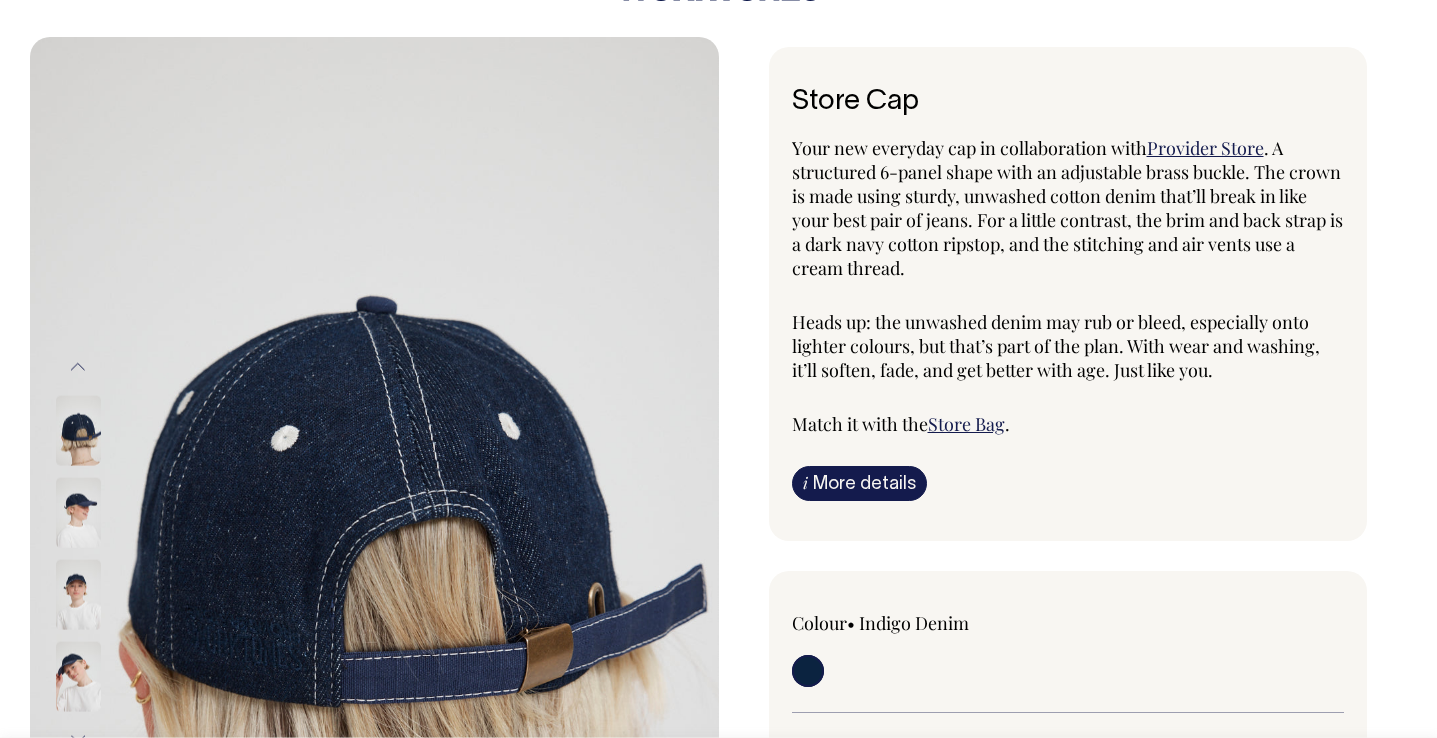 click at bounding box center [78, 676] 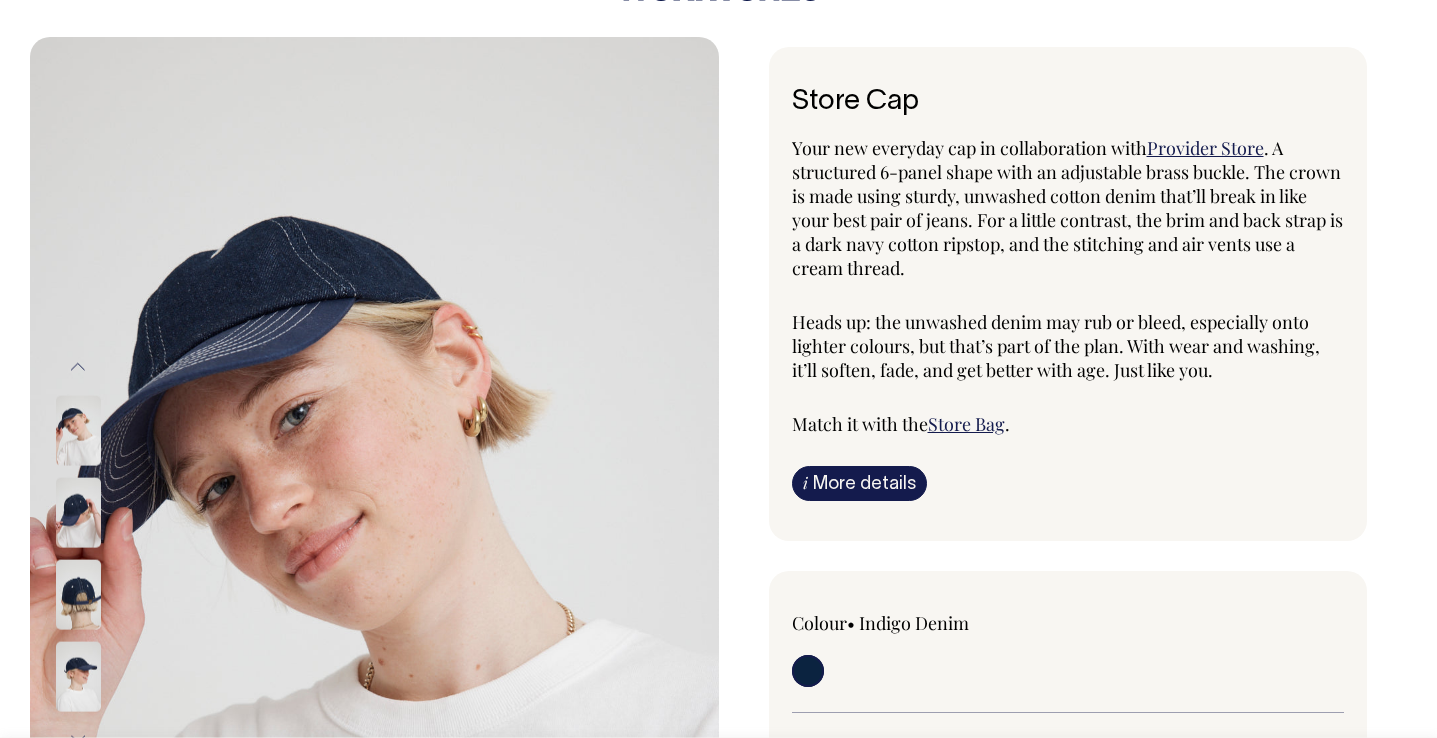 click at bounding box center (78, 430) 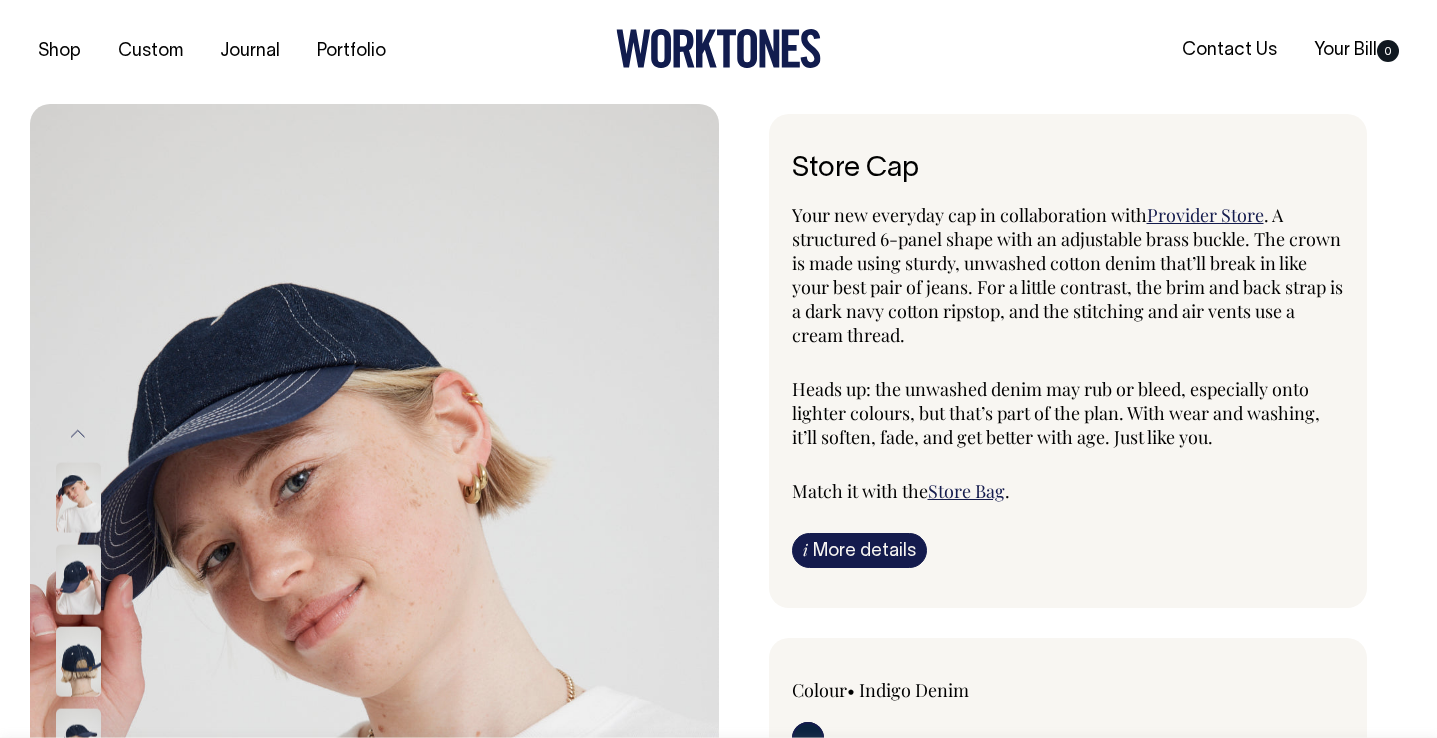 scroll, scrollTop: 0, scrollLeft: 0, axis: both 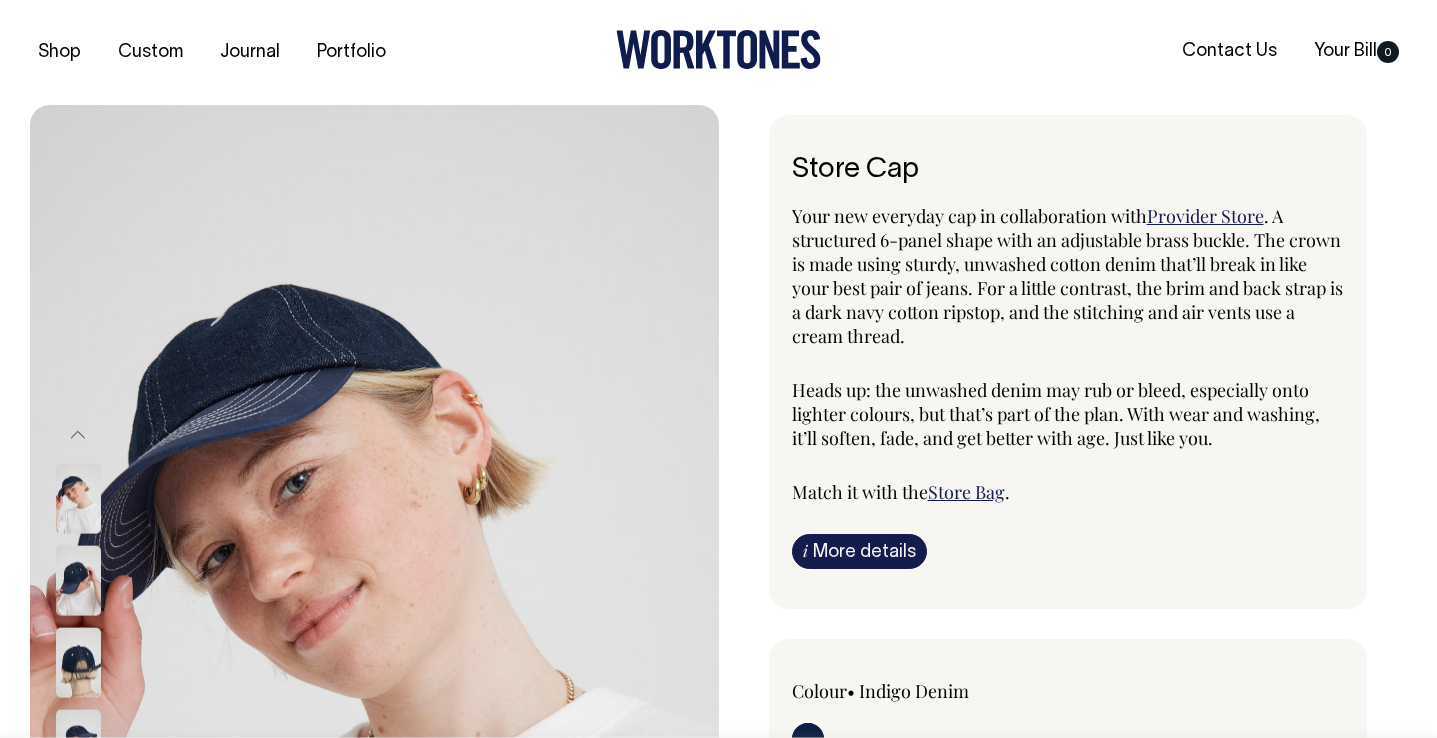 click at bounding box center (78, 580) 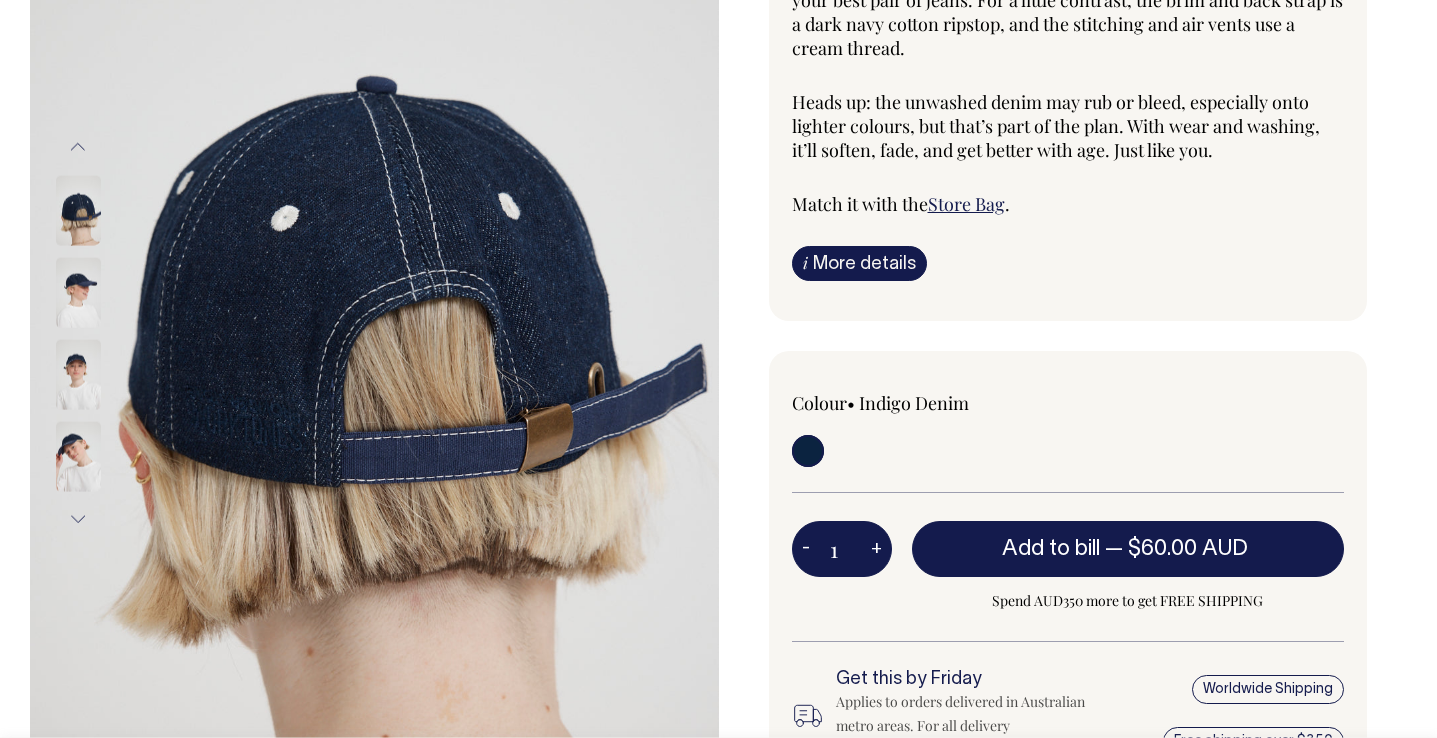 scroll, scrollTop: 289, scrollLeft: 0, axis: vertical 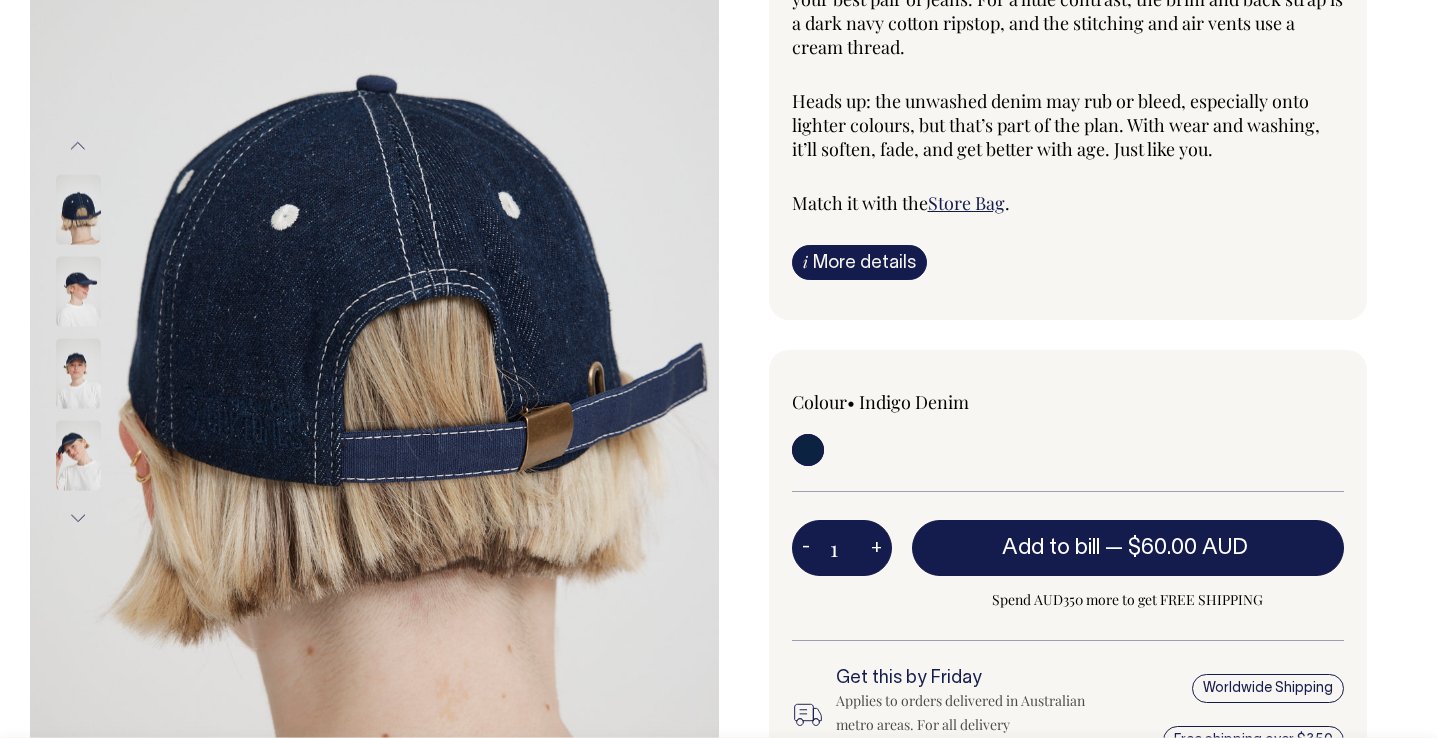 click at bounding box center [78, 291] 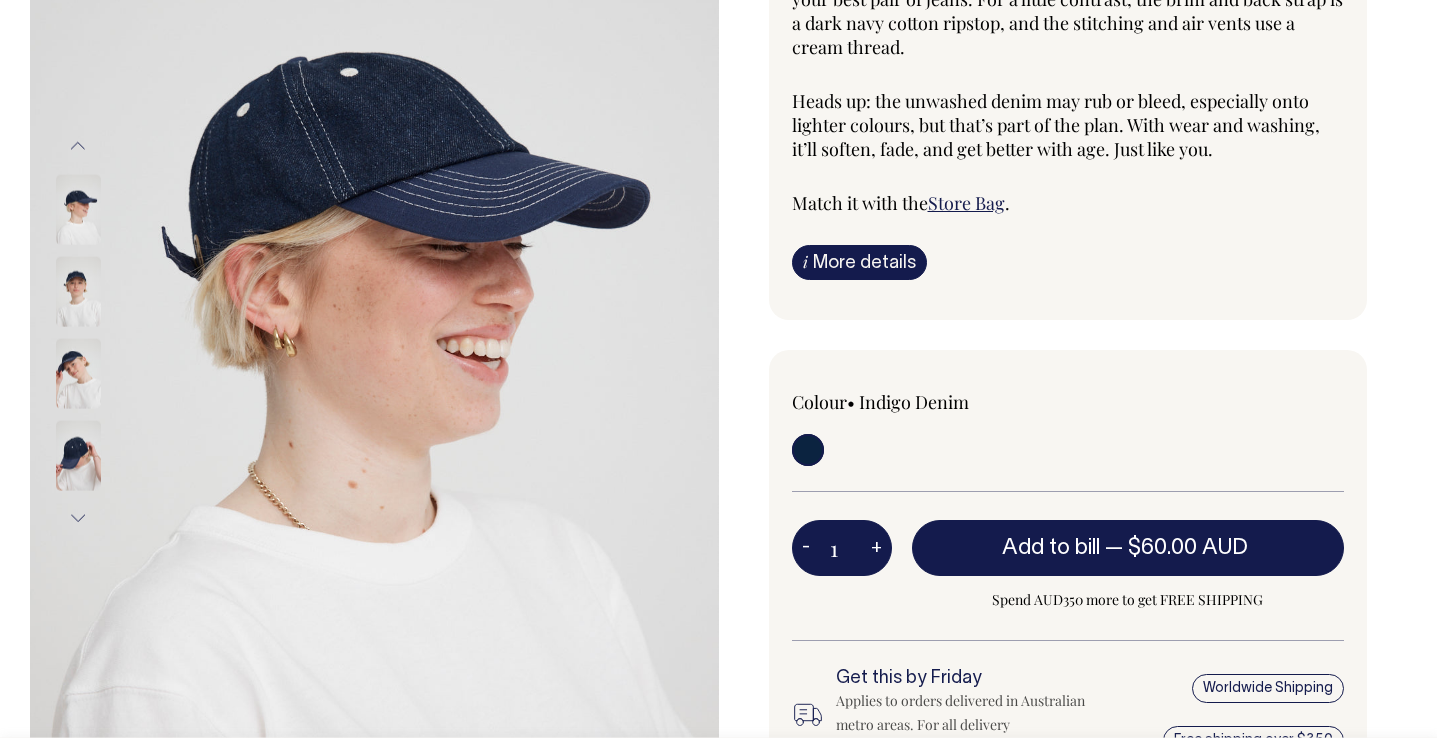 click at bounding box center (78, 373) 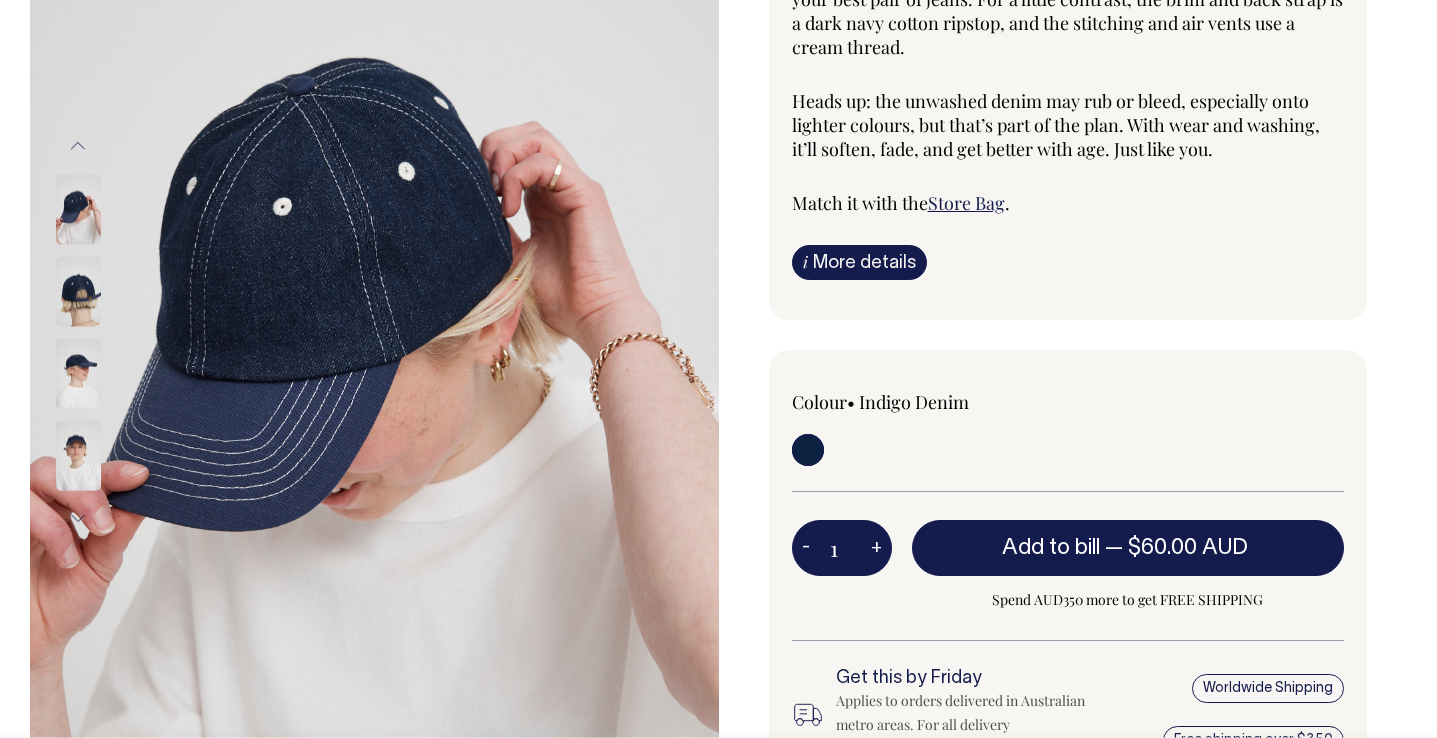 click at bounding box center (78, 455) 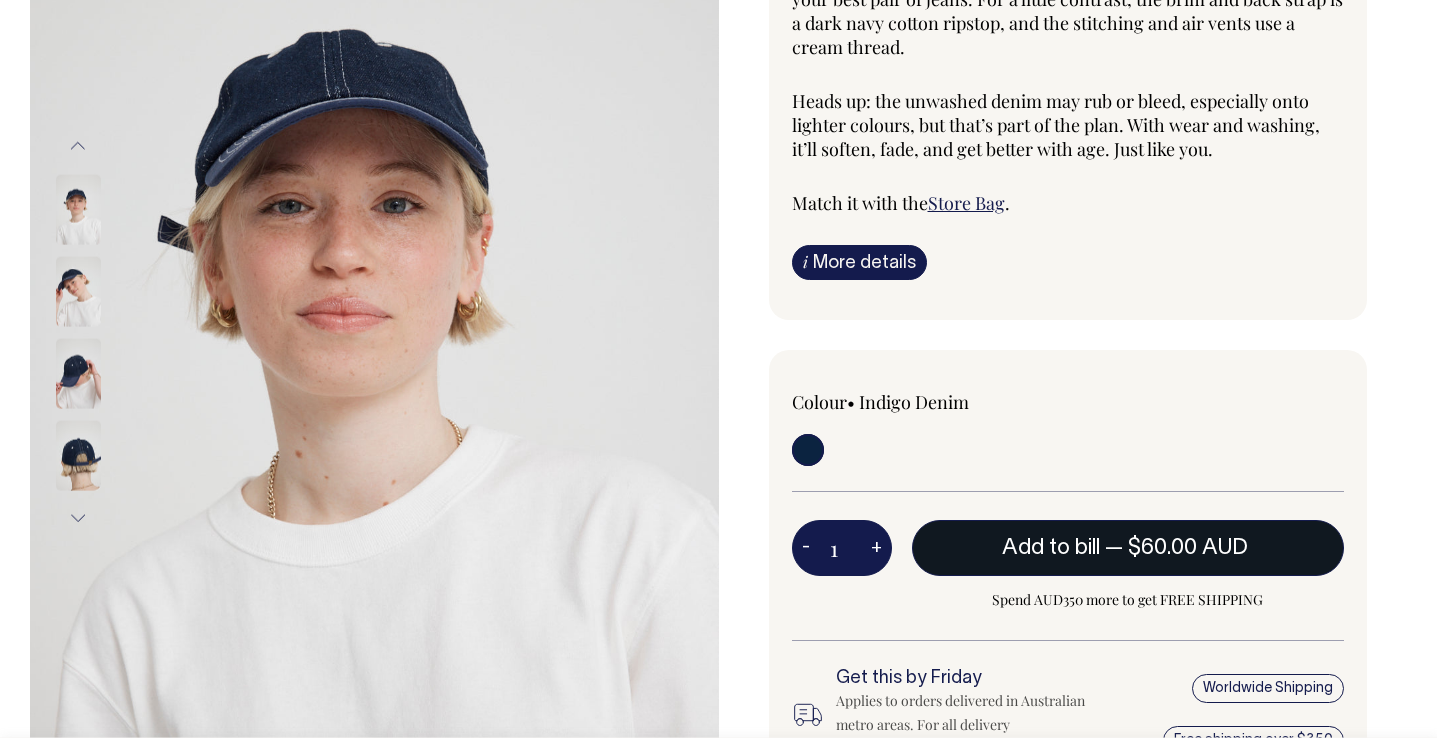 click on "Add to bill" at bounding box center (1051, 548) 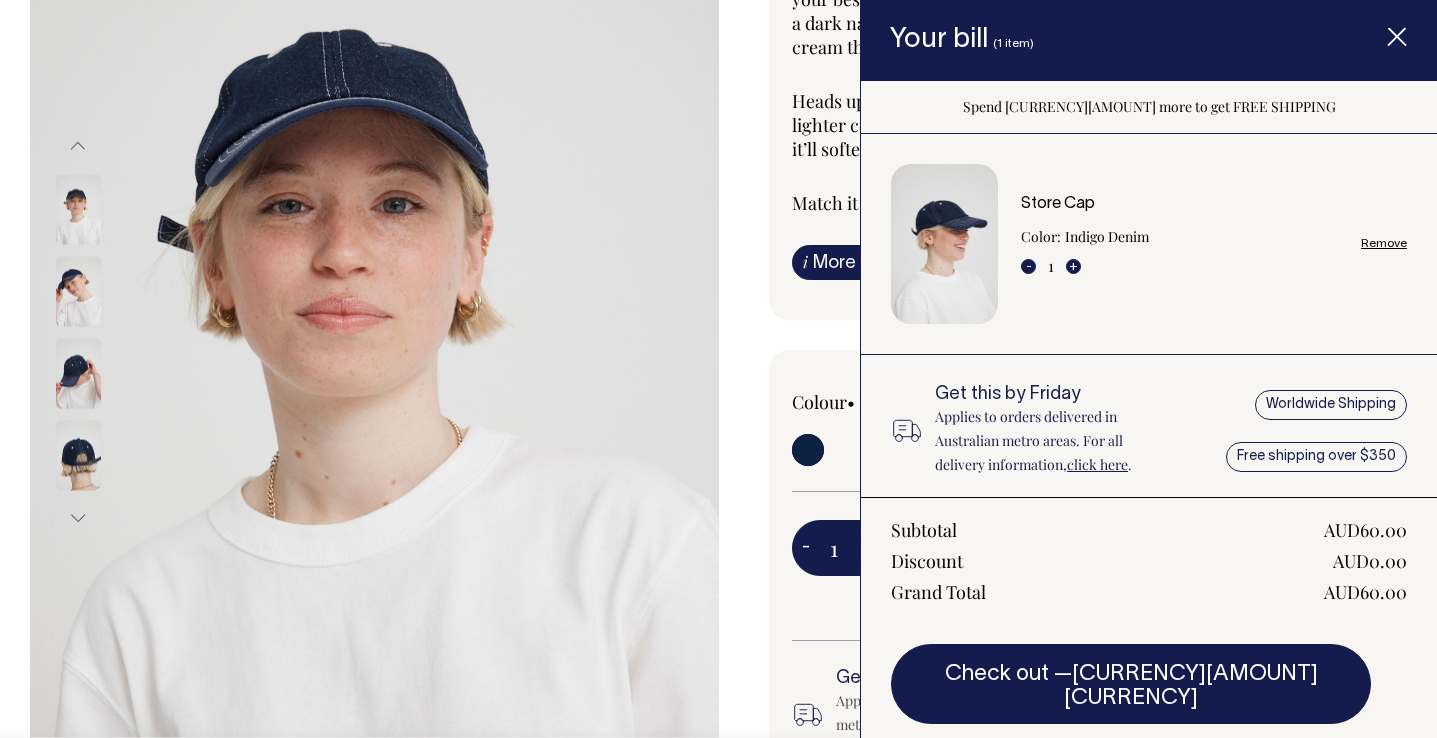 click on "Store Cap
Your new everyday cap in collaboration with  [BRAND] . A structured 6-panel shape with an adjustable brass buckle. The crown is made using sturdy, unwashed cotton denim that’ll break in like your best pair of jeans. For a little contrast, the brim and back strap is a dark navy cotton ripstop, and the stitching and air vents use a cream thread.
Heads up: the unwashed denim may rub or bleed, especially onto lighter colours, but that’s part of the plan. With wear and washing, it’ll soften, fade, and get better with age. Just like you.
Match it with the  Store Bag .
i More details
Material Ingredients   •" at bounding box center [1063, 394] 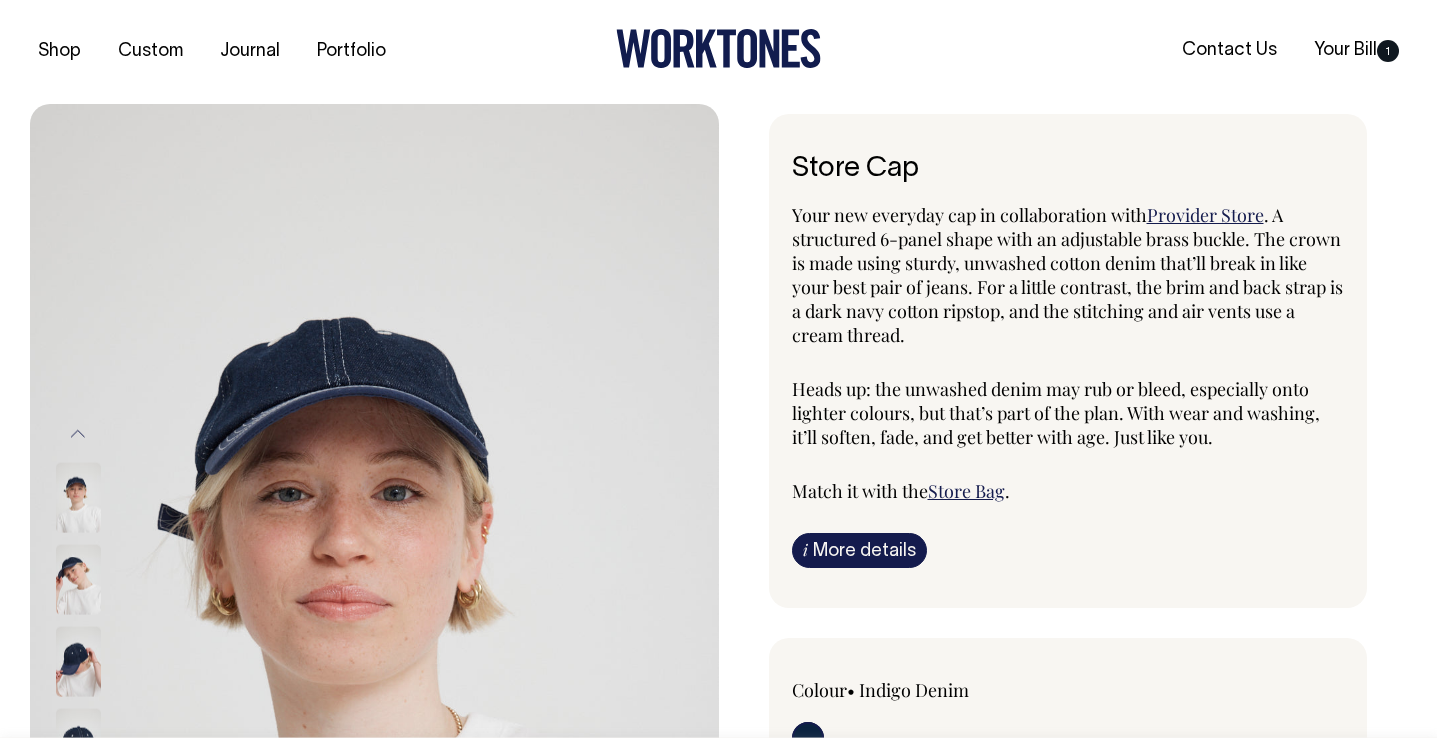 scroll, scrollTop: 0, scrollLeft: 0, axis: both 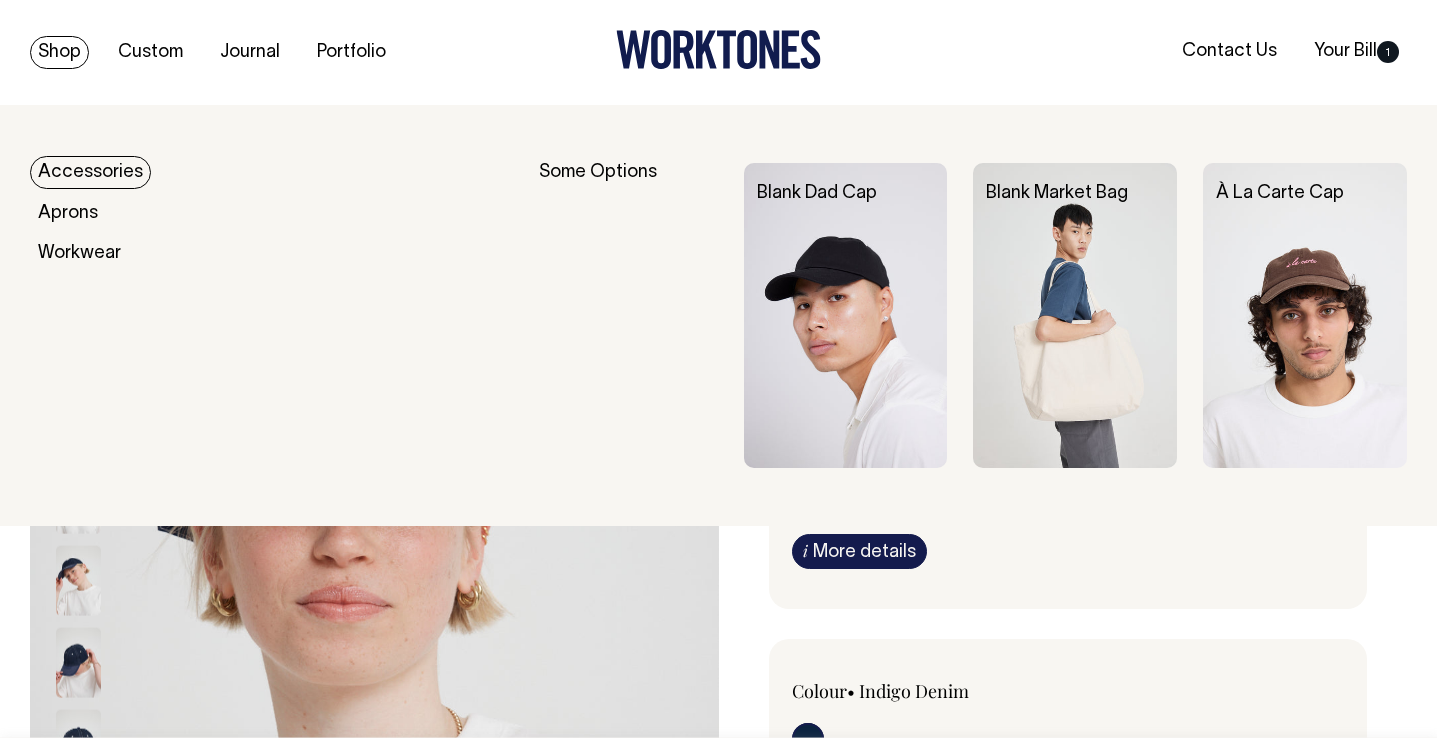 click on "Shop" at bounding box center (59, 52) 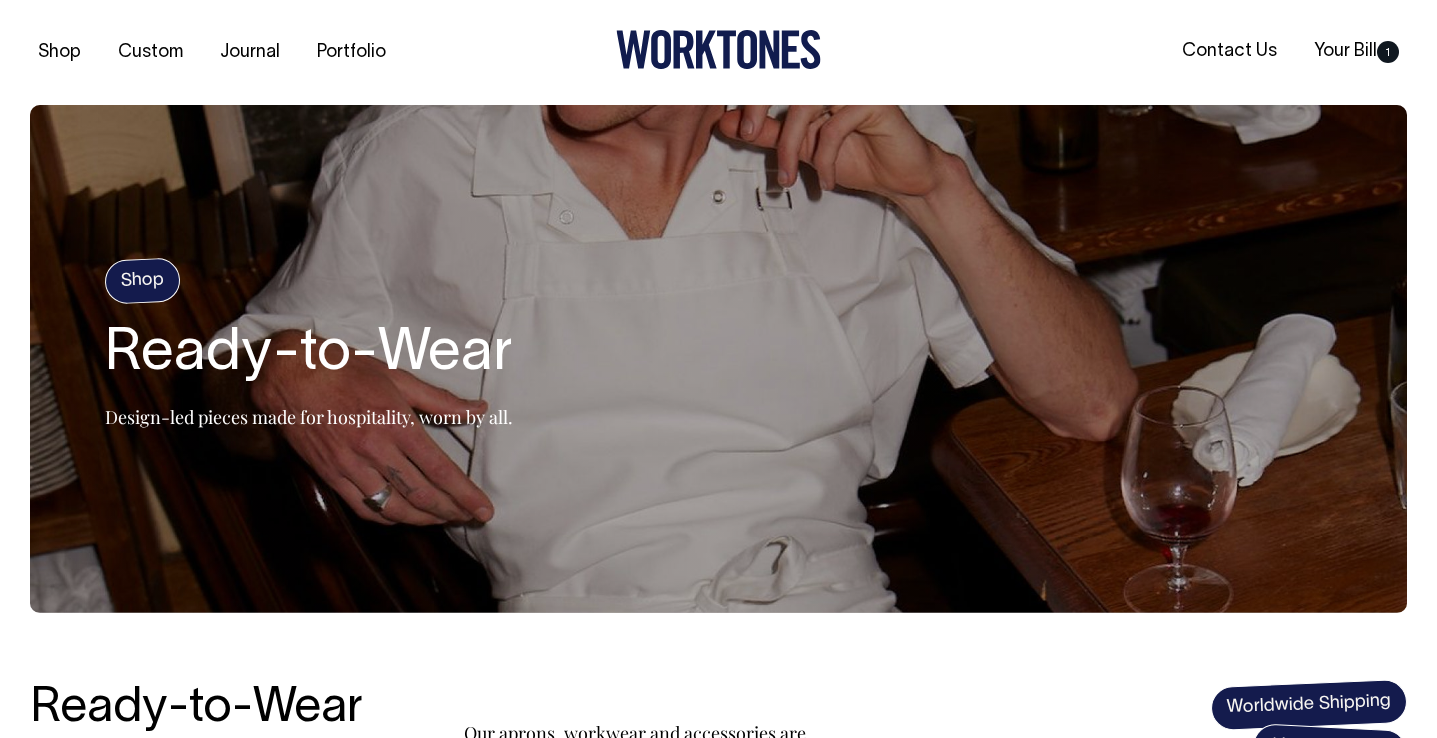 scroll, scrollTop: 0, scrollLeft: 0, axis: both 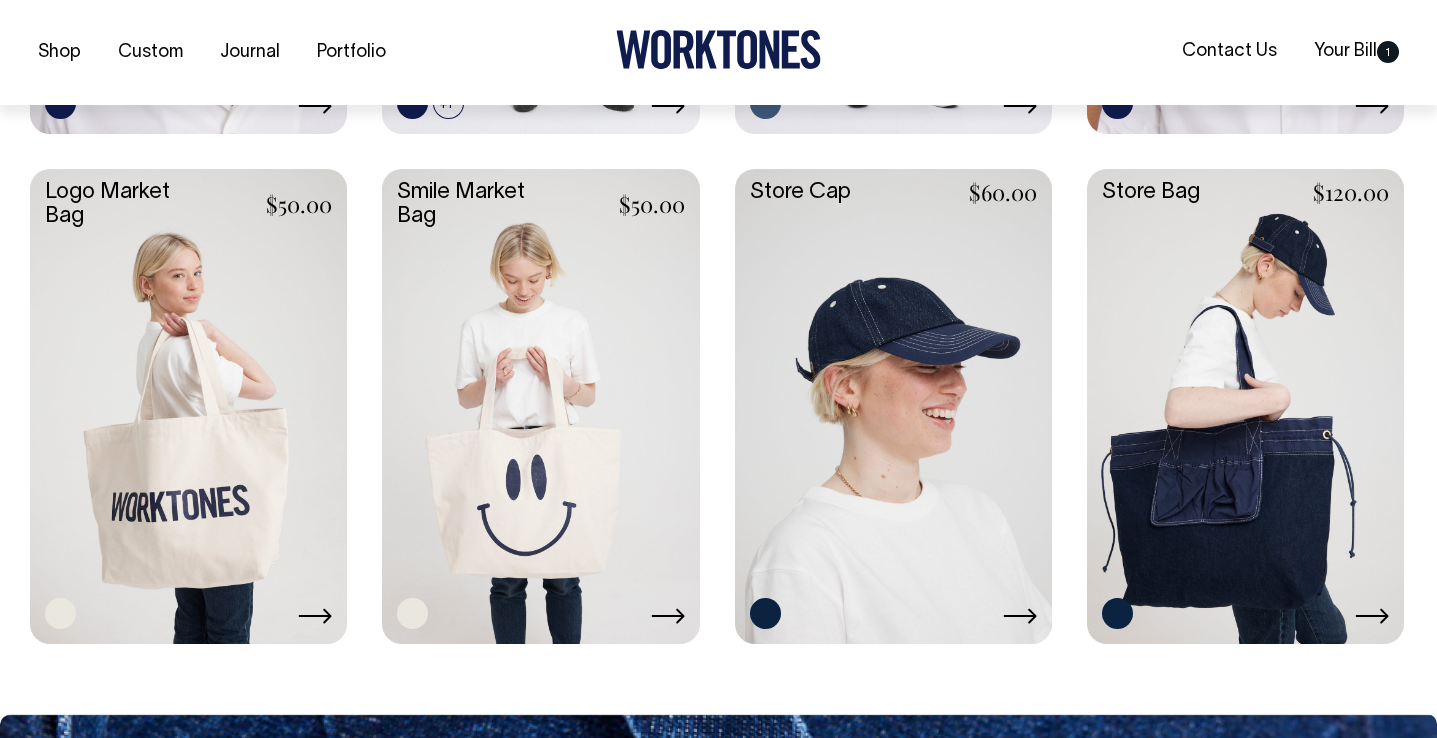 click at bounding box center [1245, 405] 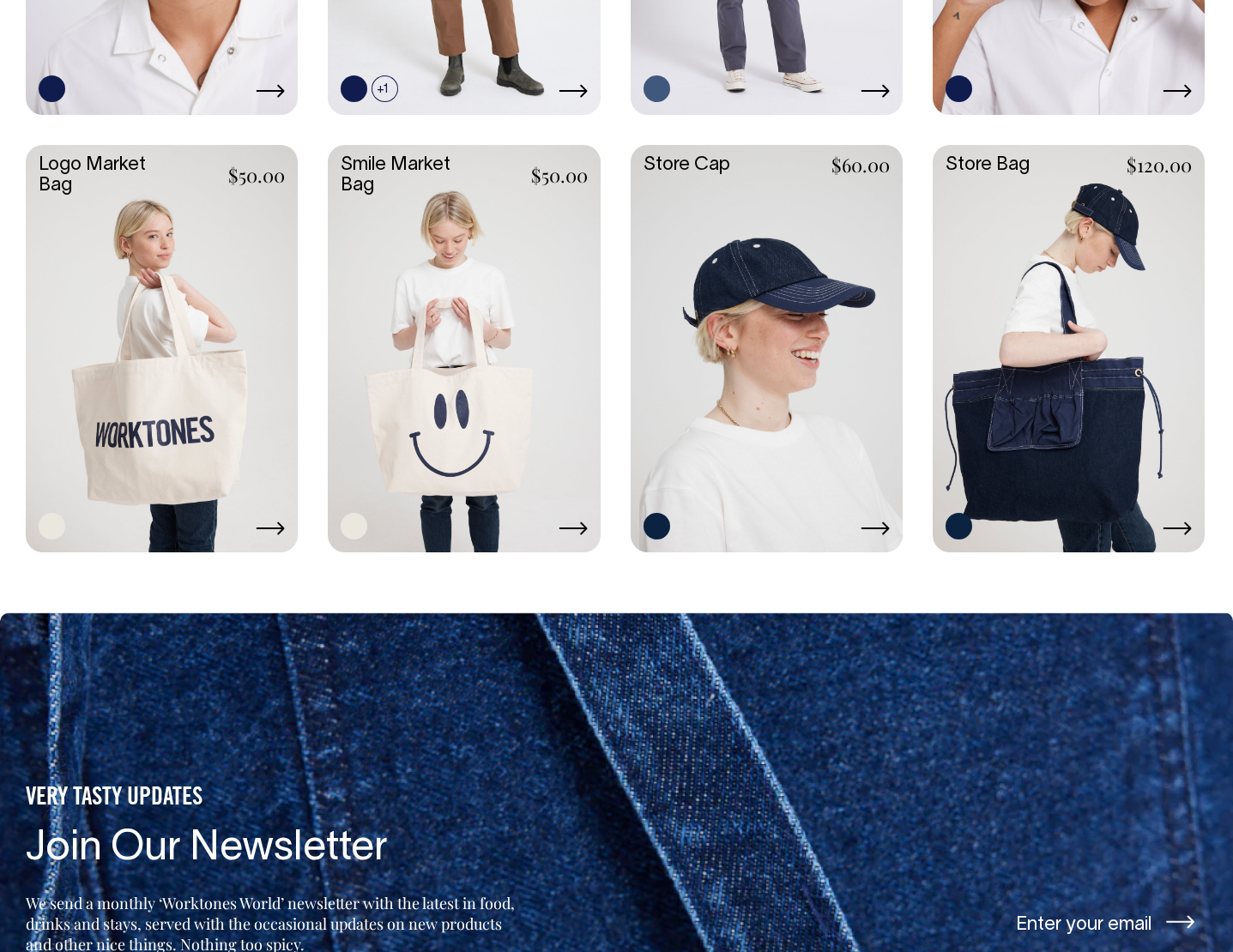 click at bounding box center (766, 347) 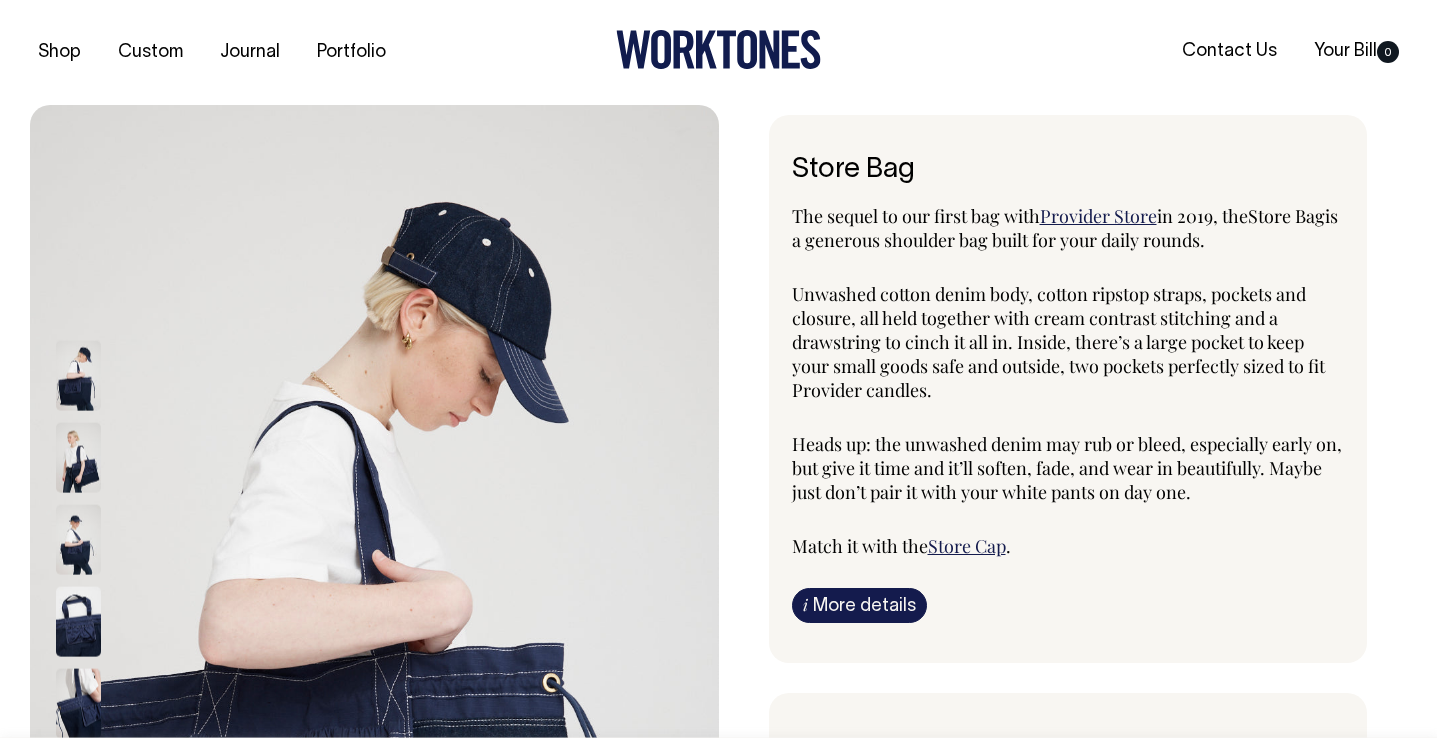 scroll, scrollTop: 0, scrollLeft: 0, axis: both 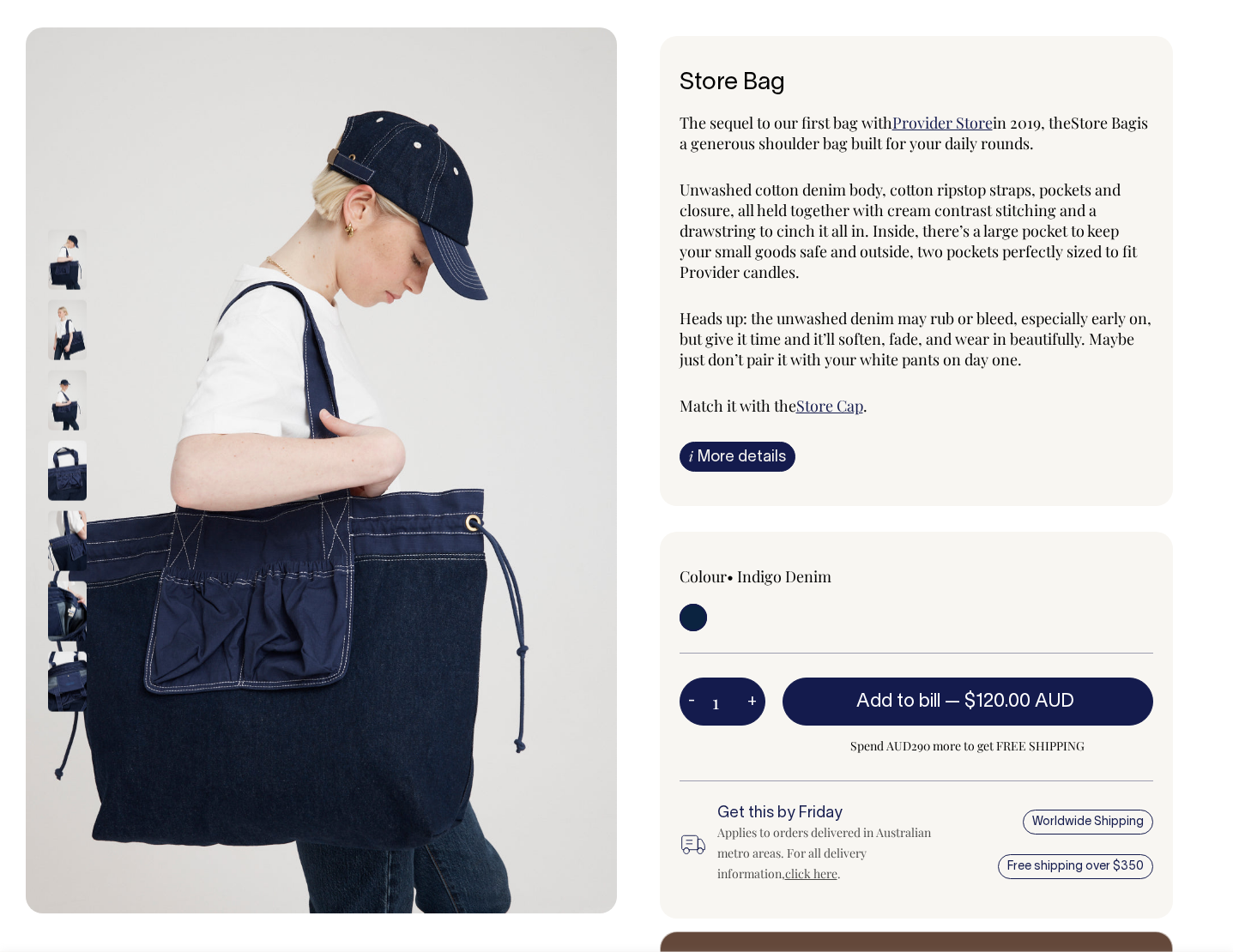 click at bounding box center [67, 259] 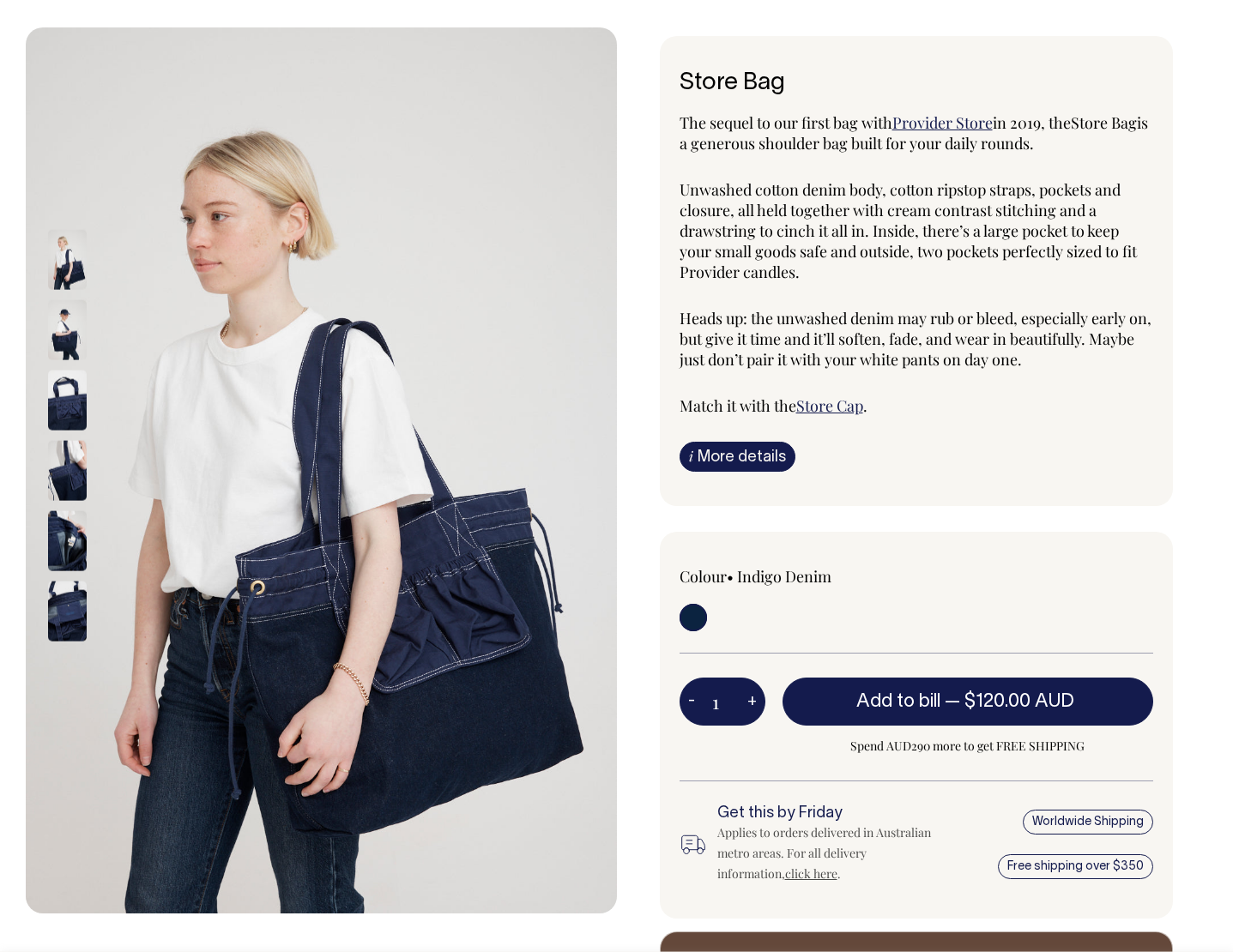 click at bounding box center (67, 400) 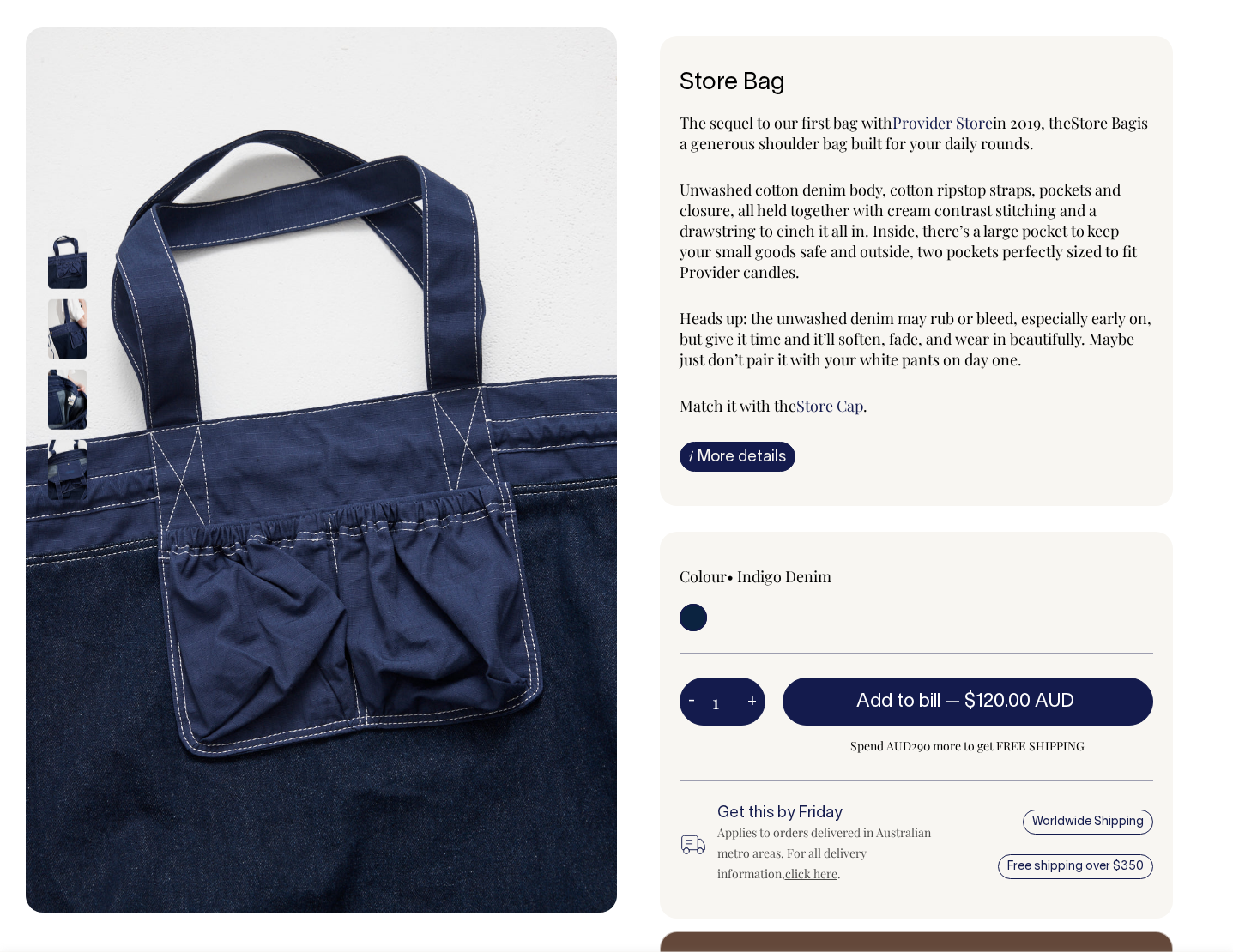 click at bounding box center [67, 329] 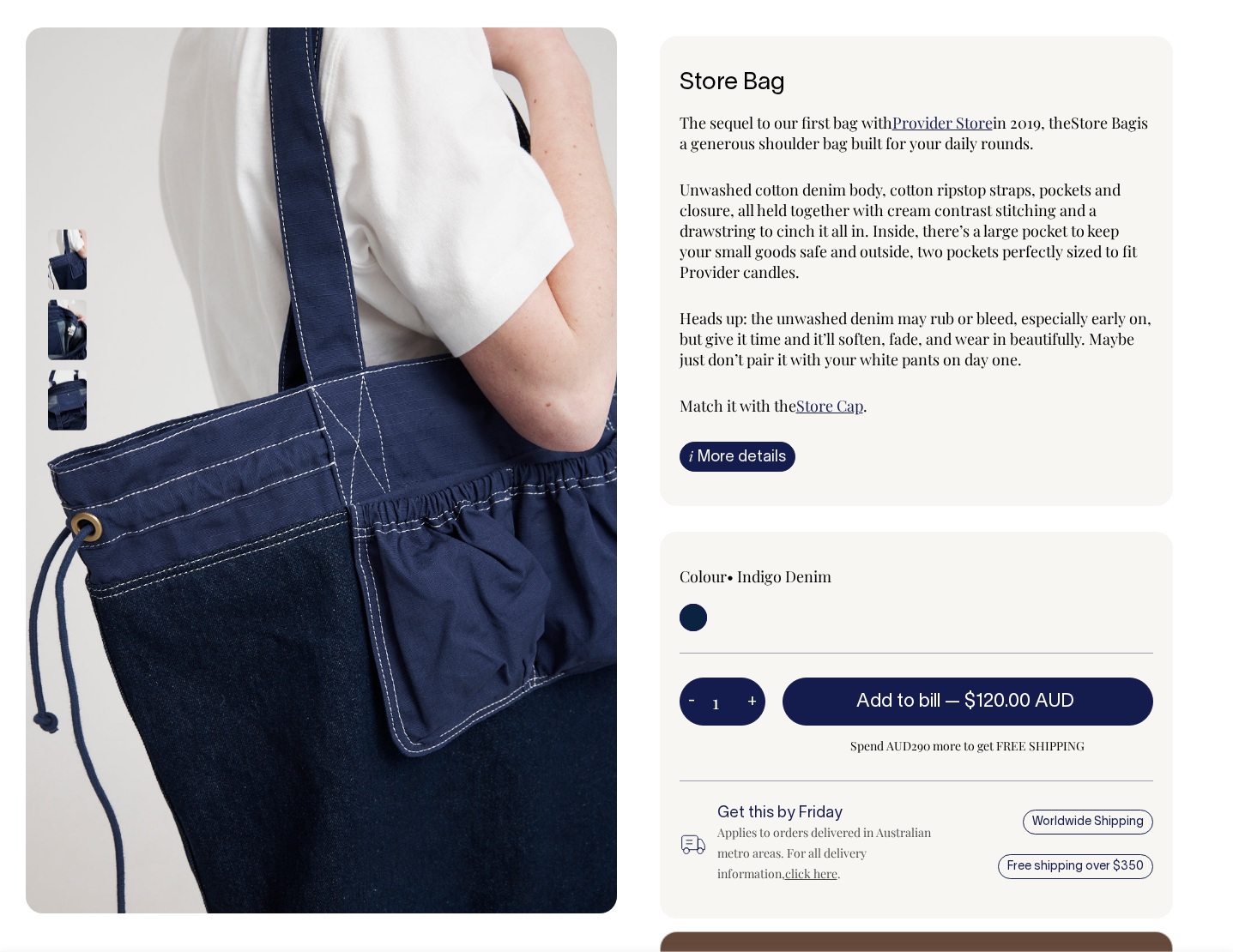 click at bounding box center (67, 329) 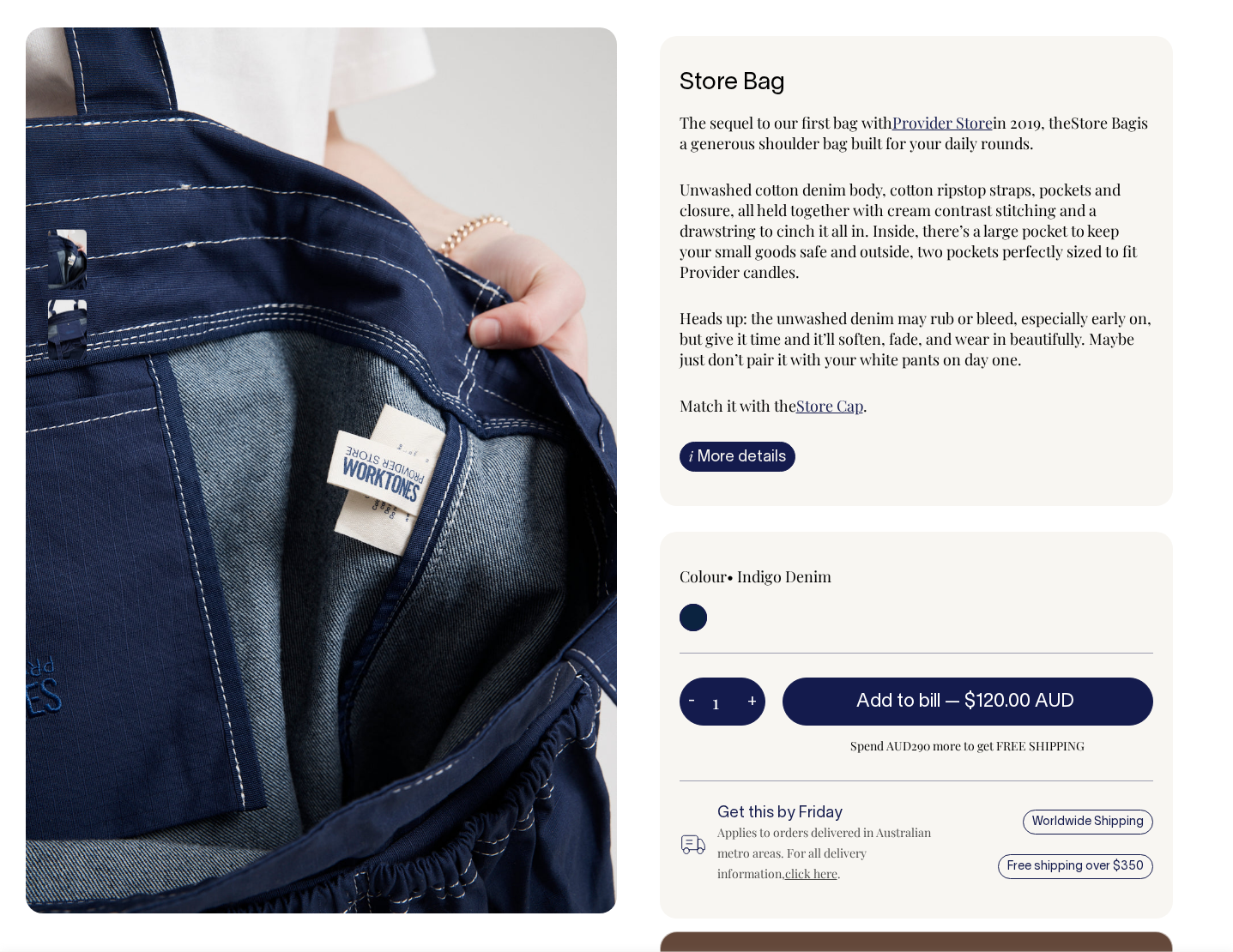 click at bounding box center (67, 329) 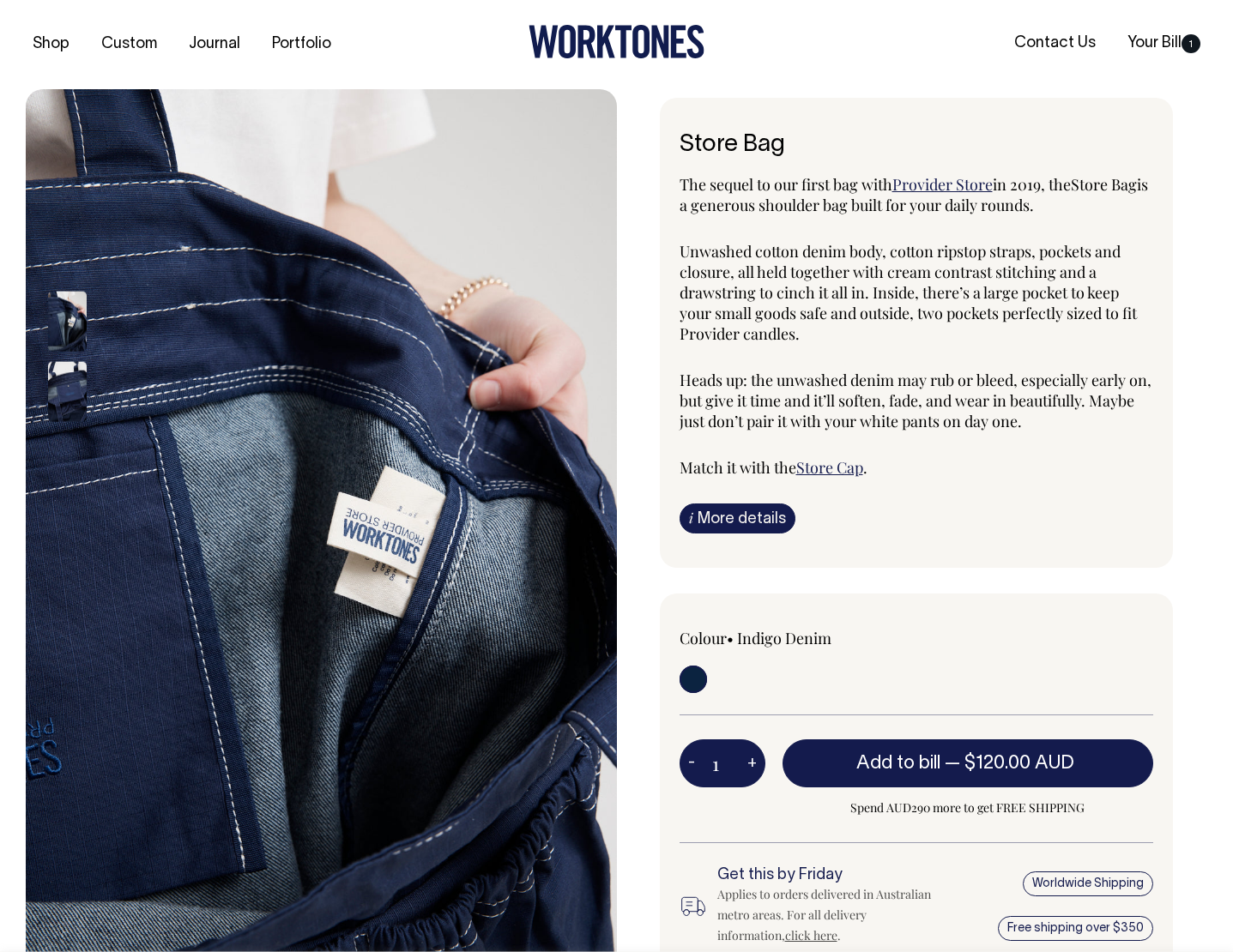 scroll, scrollTop: 0, scrollLeft: 0, axis: both 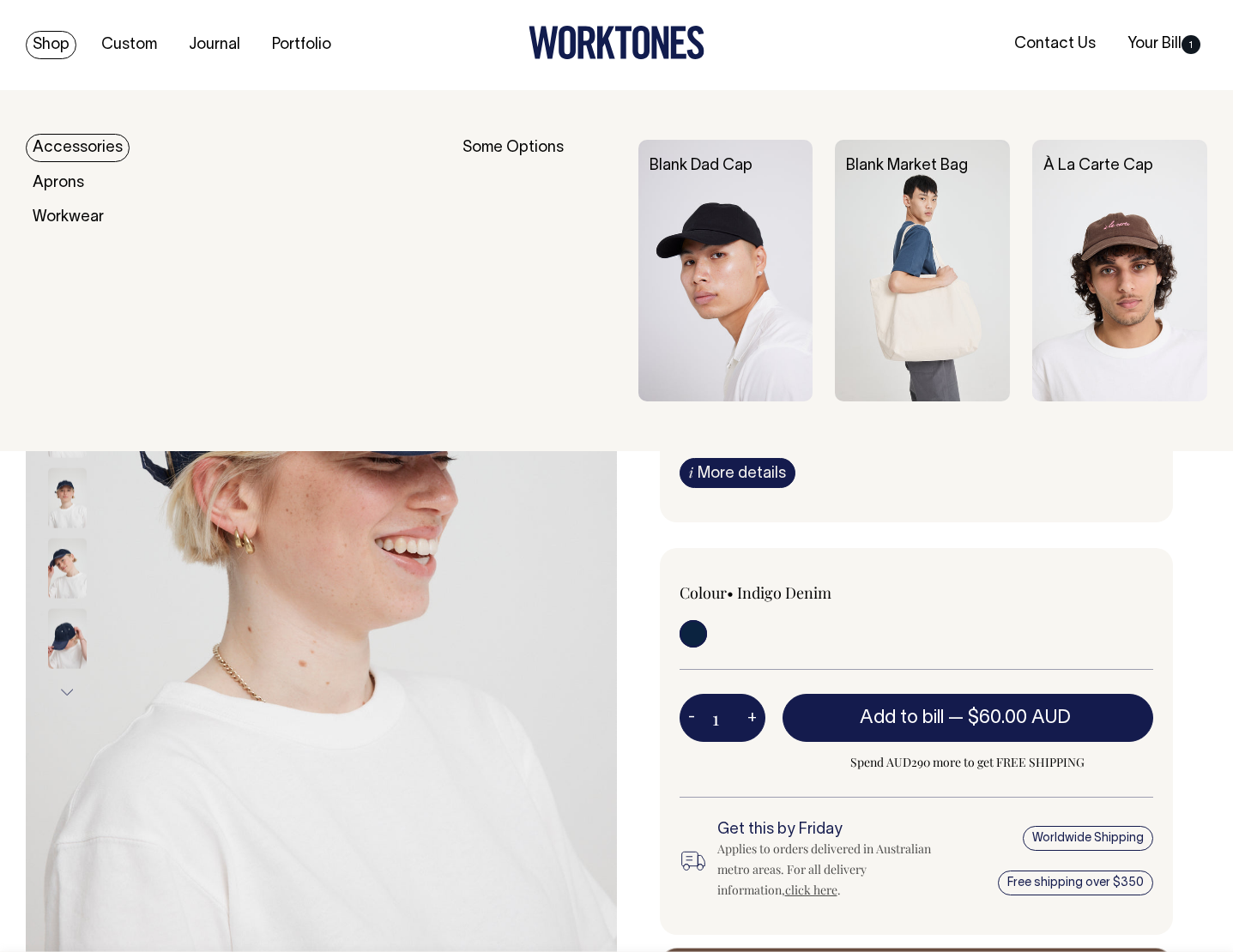 click on "Accessories" at bounding box center [77, 148] 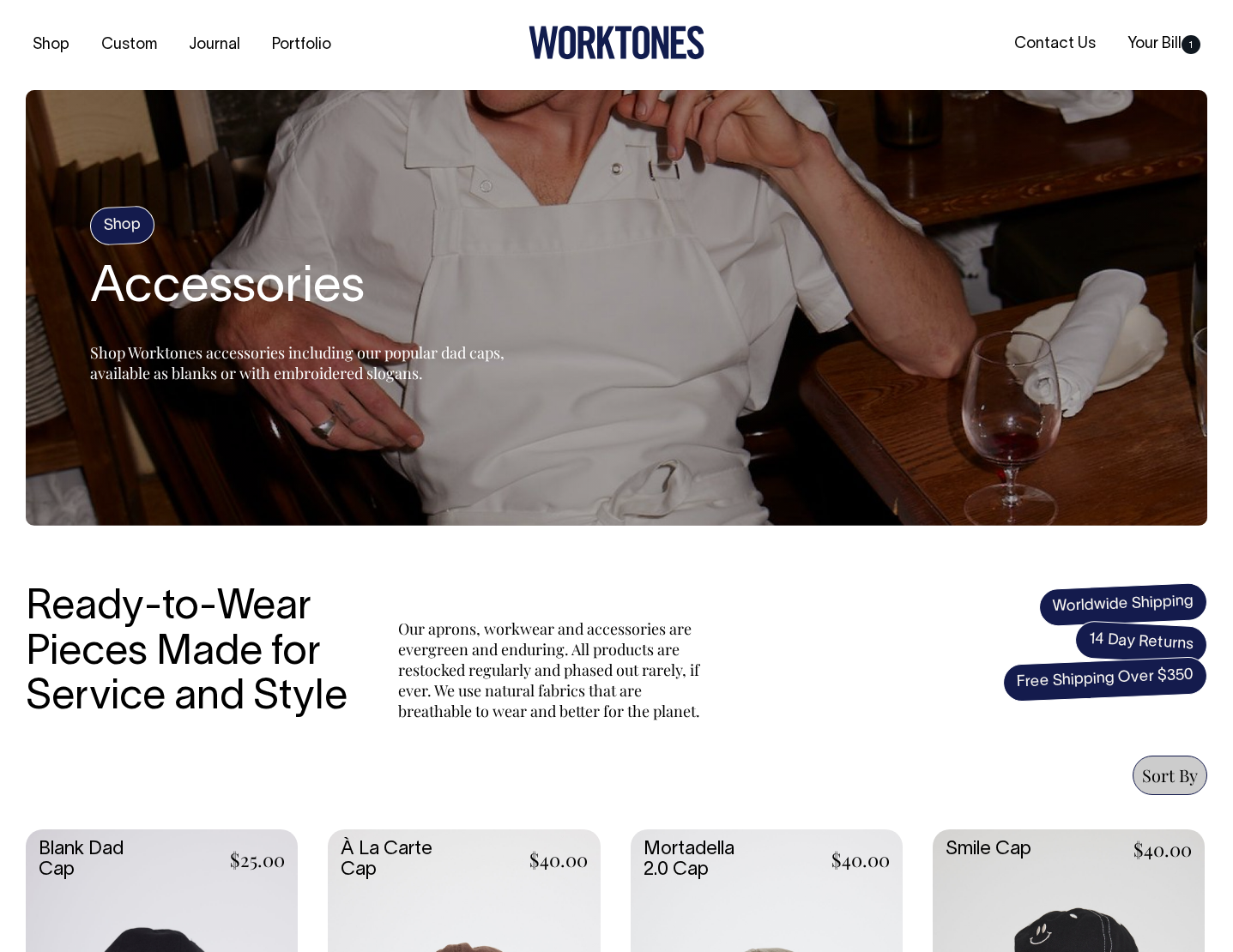 scroll, scrollTop: 0, scrollLeft: 0, axis: both 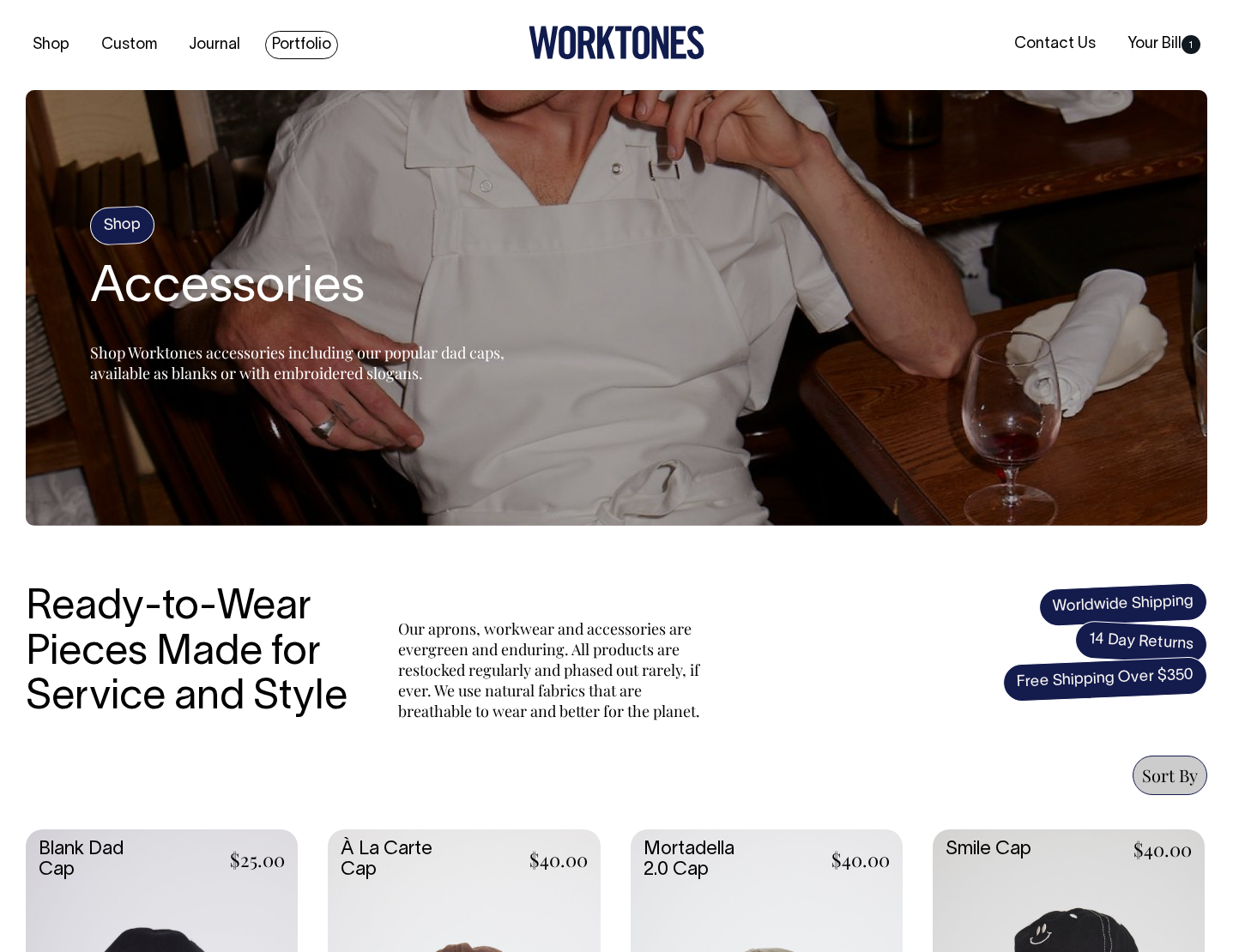 click on "Portfolio" at bounding box center [301, 45] 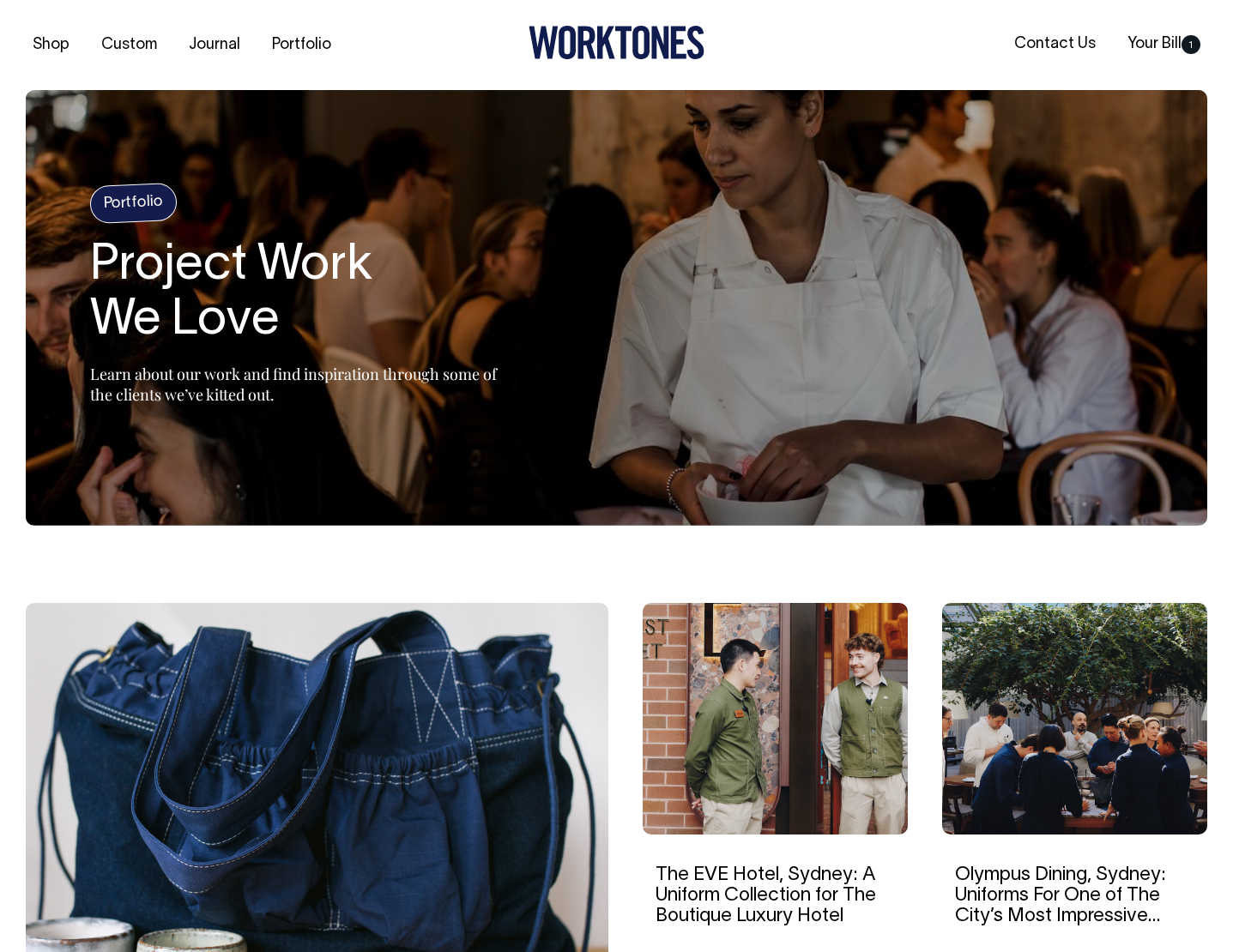 scroll, scrollTop: 0, scrollLeft: 0, axis: both 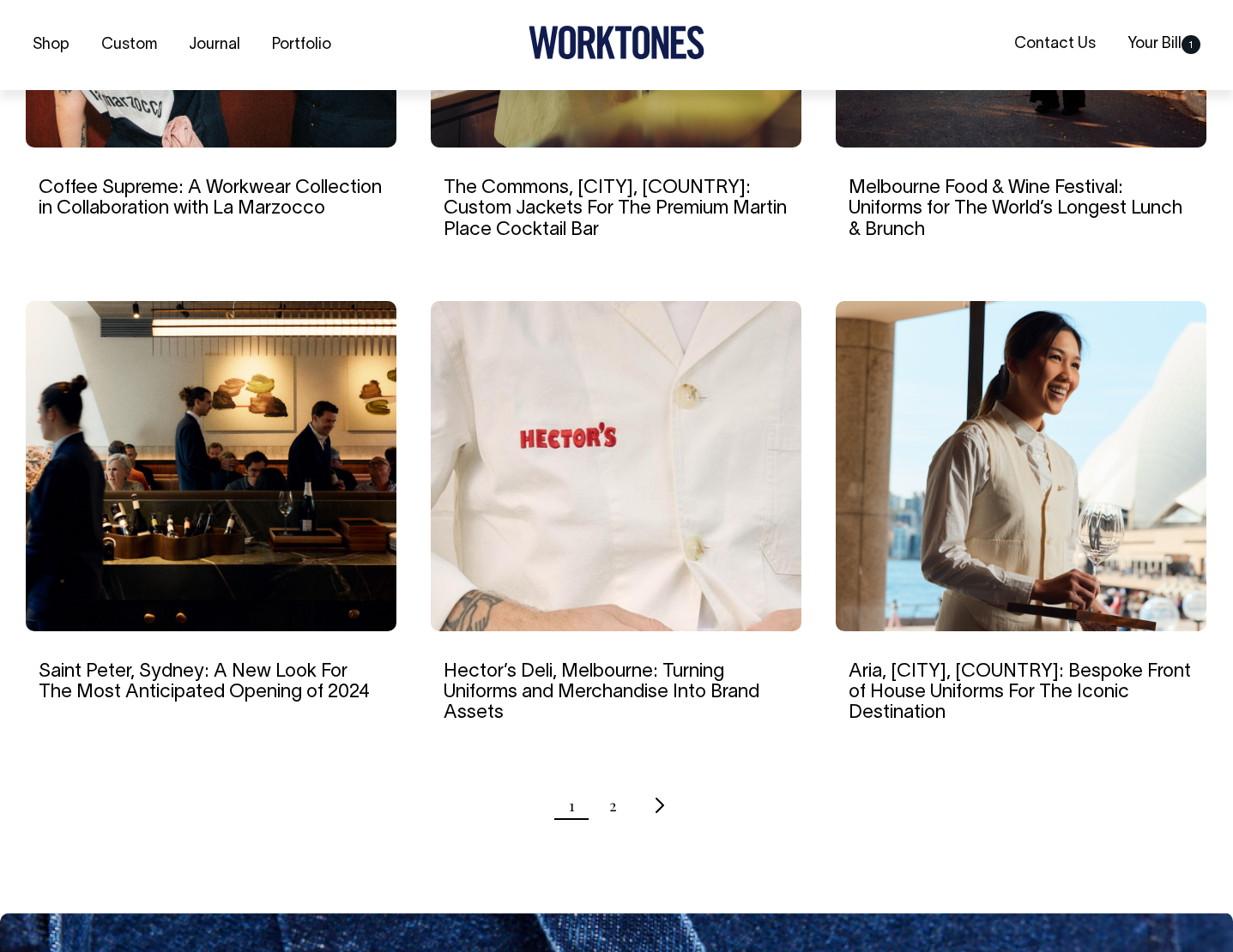 click on "1 2" at bounding box center [616, 805] 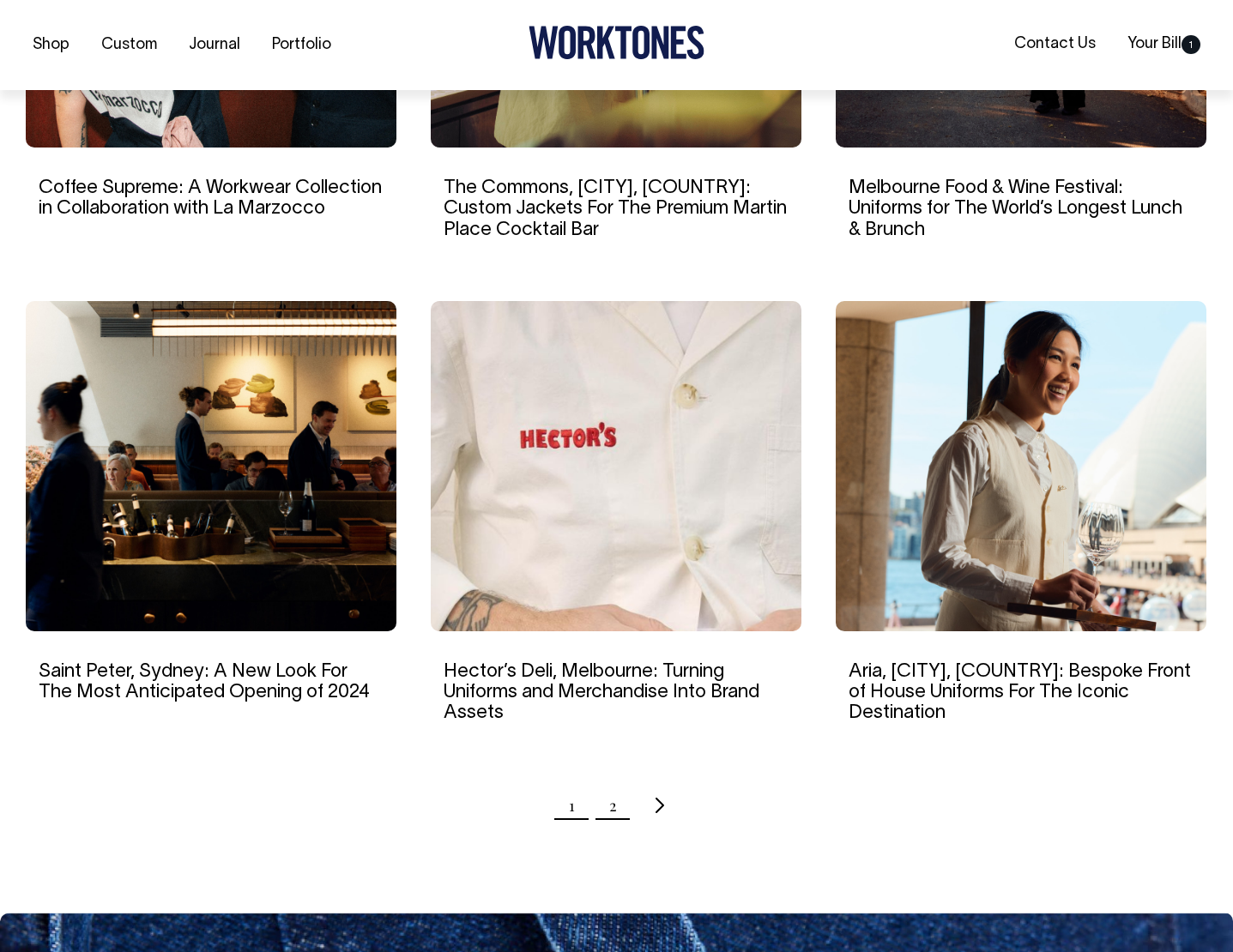 click on "2" at bounding box center [613, 805] 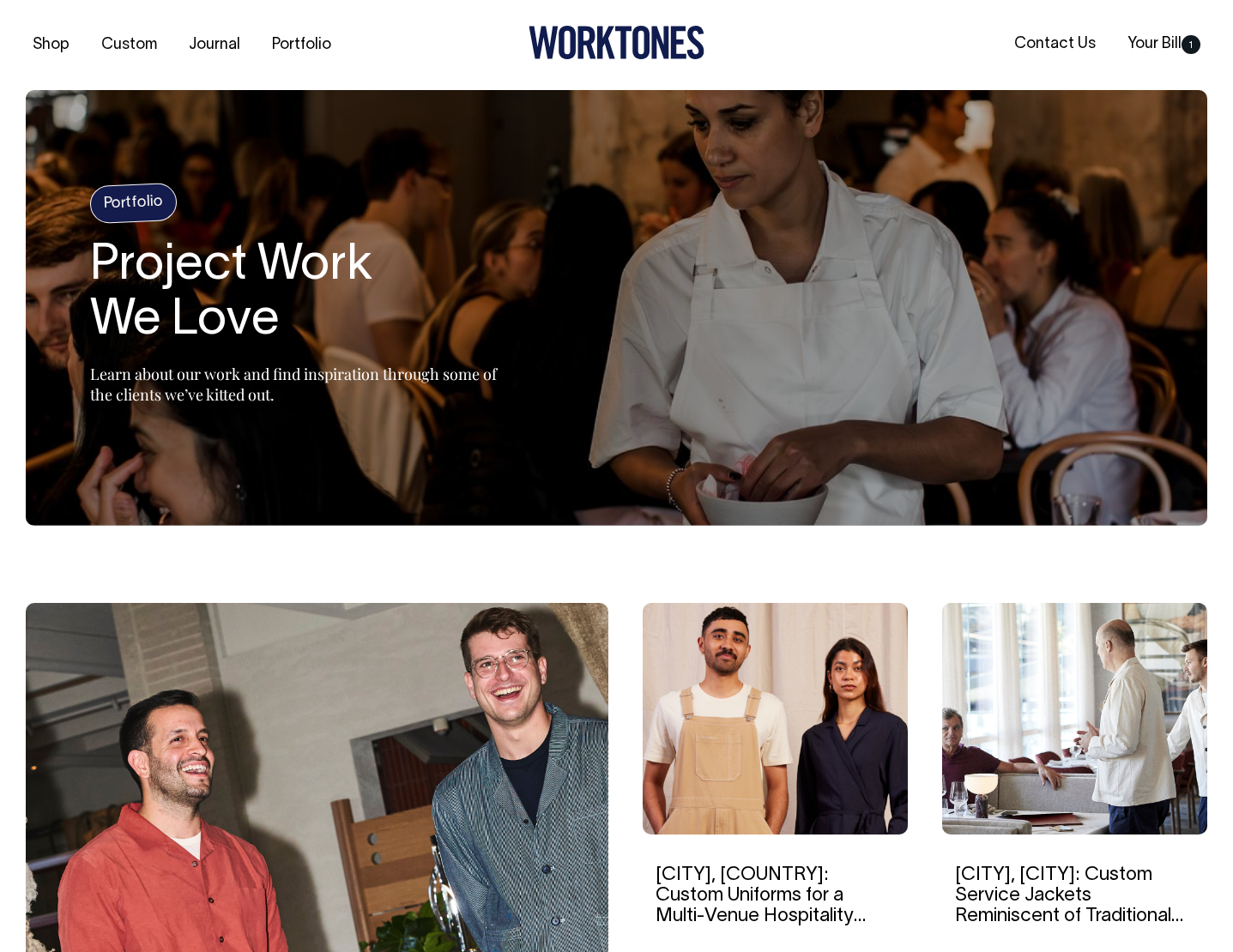 scroll, scrollTop: 0, scrollLeft: 0, axis: both 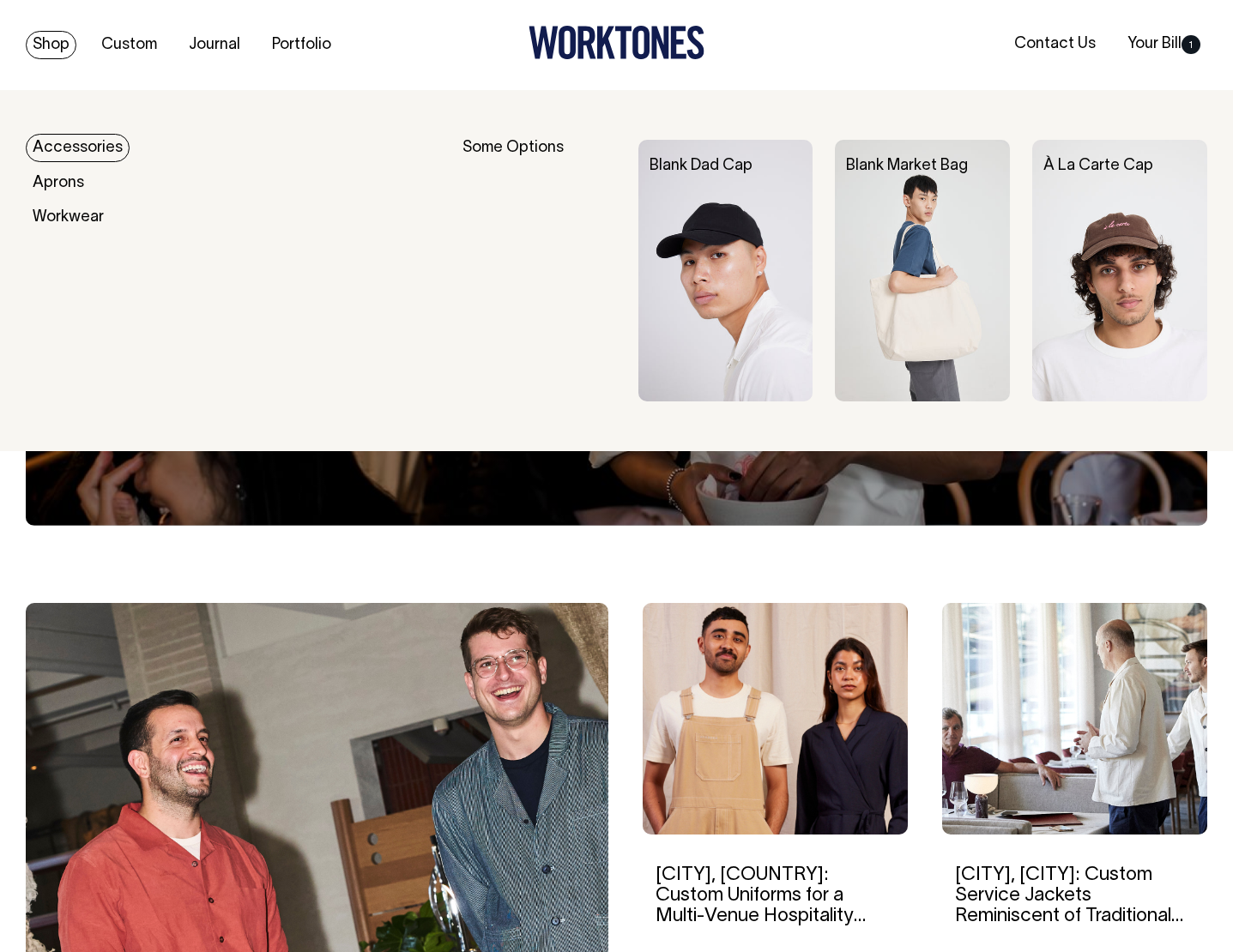 click on "Shop" at bounding box center [51, 45] 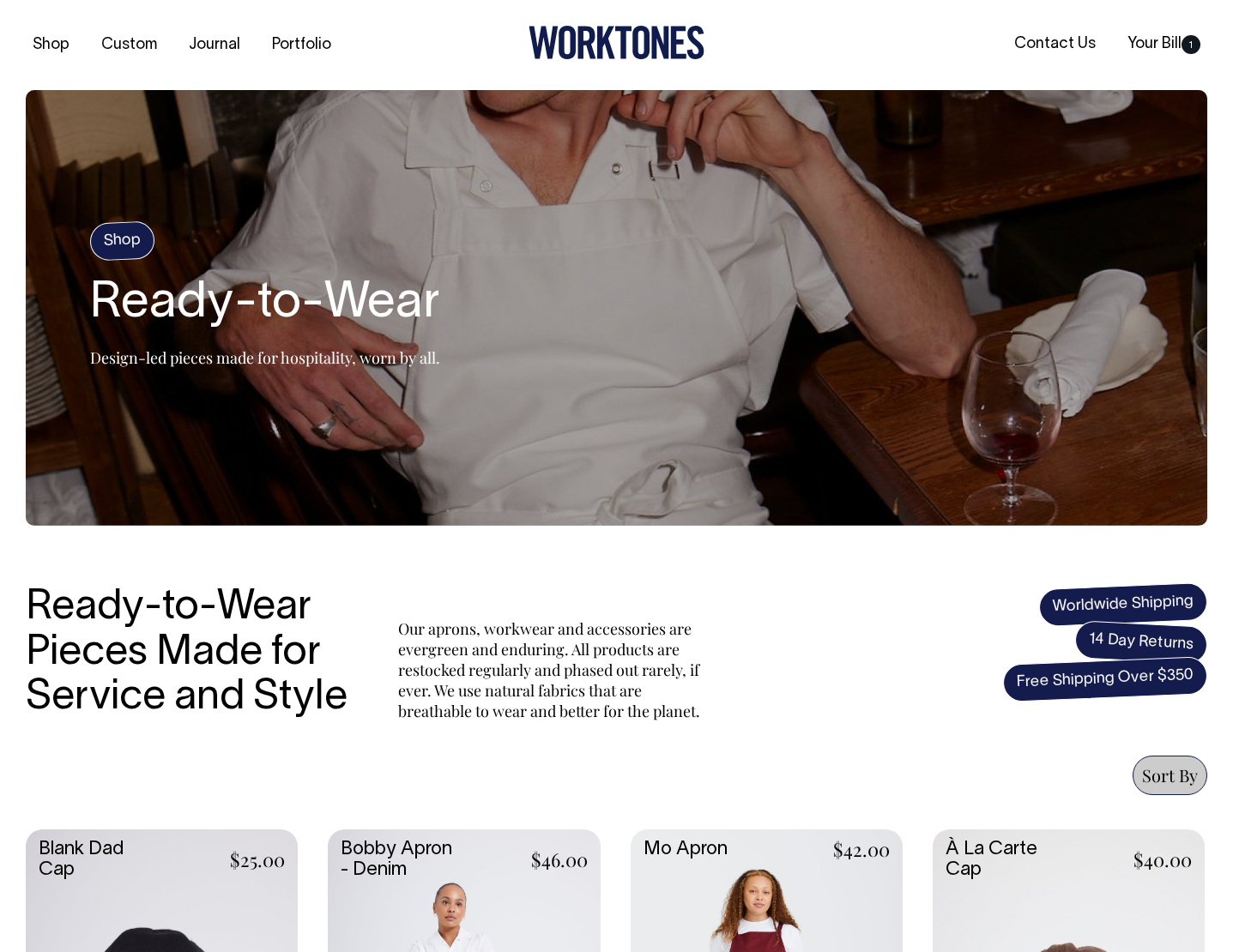 scroll, scrollTop: 0, scrollLeft: 0, axis: both 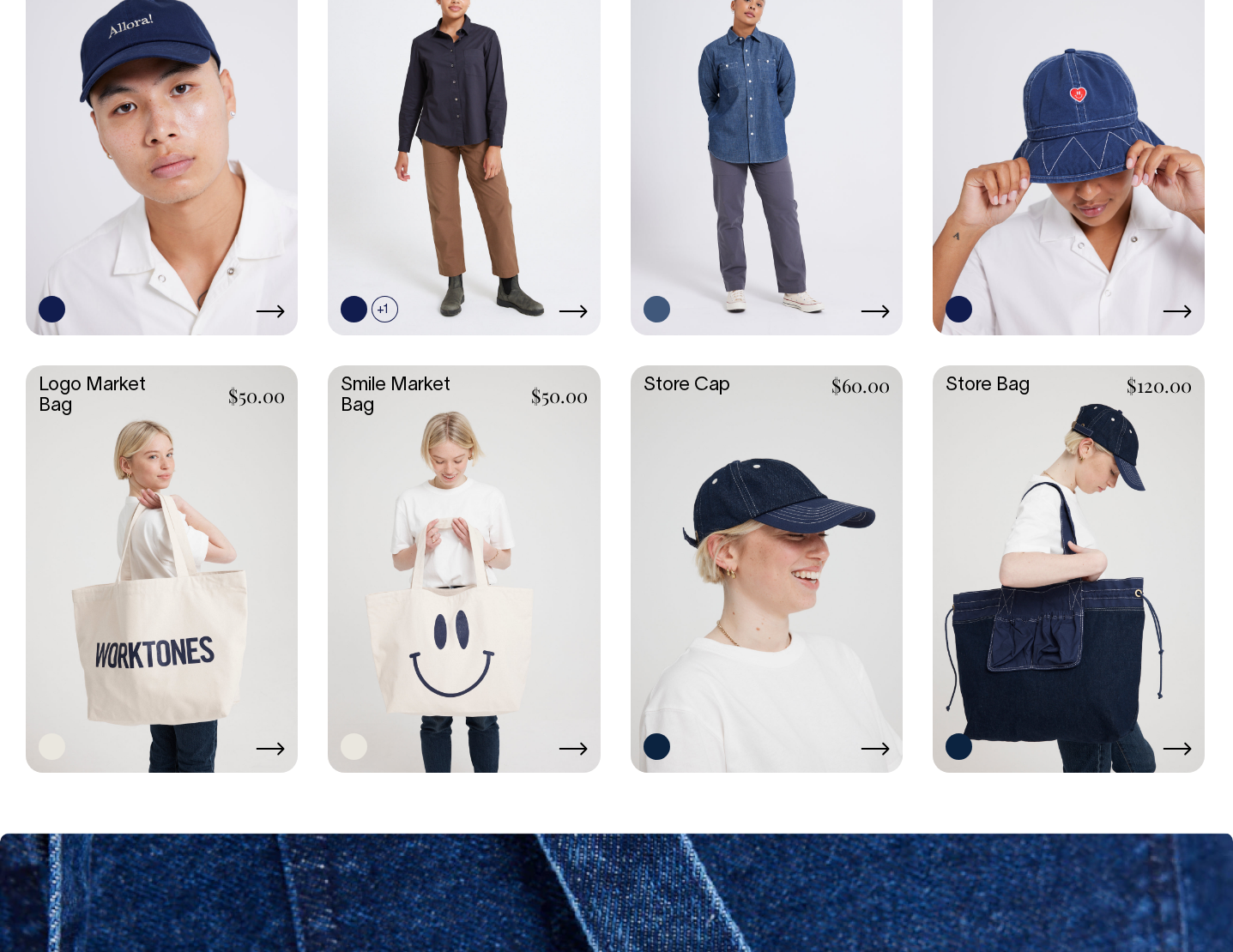 click at bounding box center [766, 568] 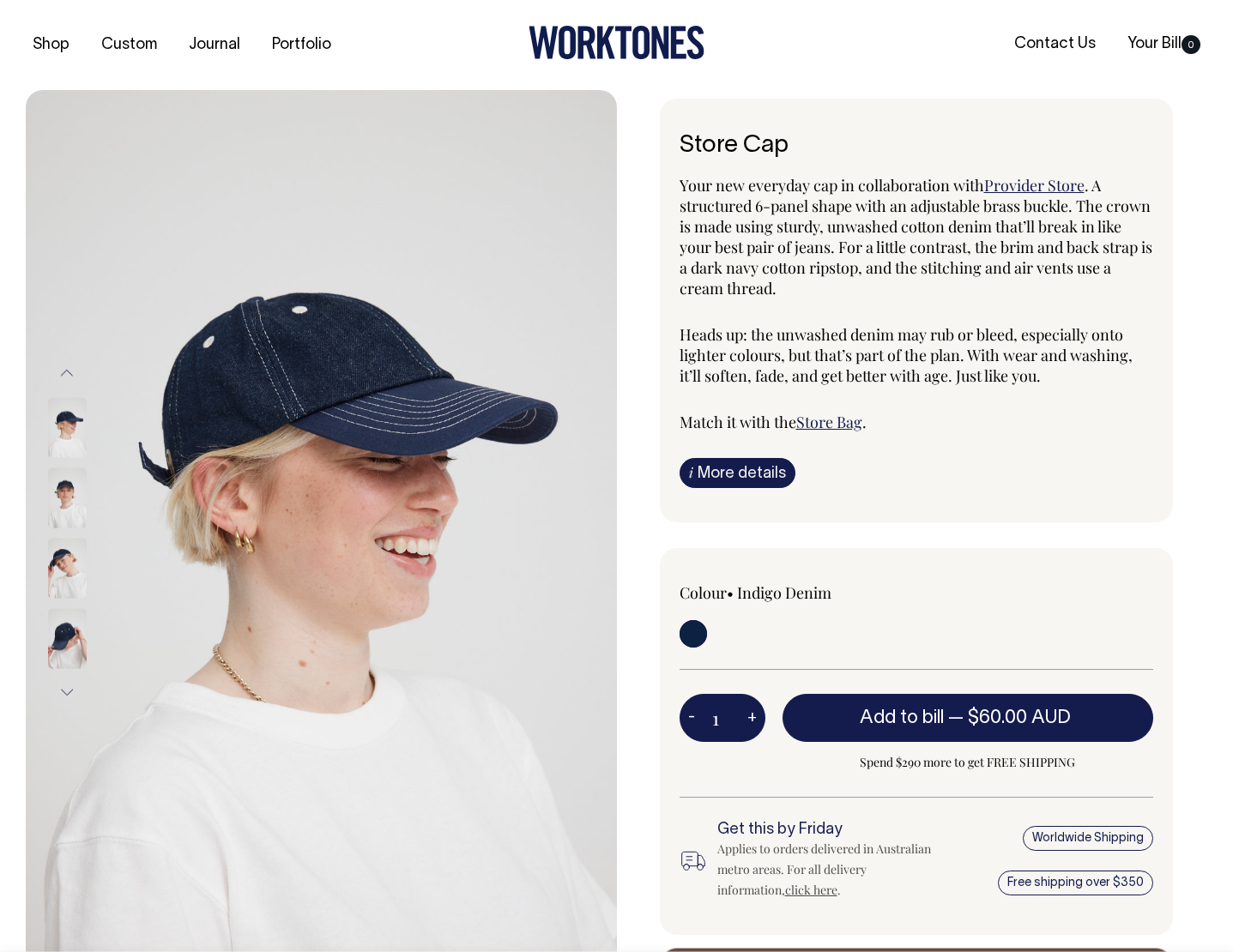 scroll, scrollTop: 0, scrollLeft: 0, axis: both 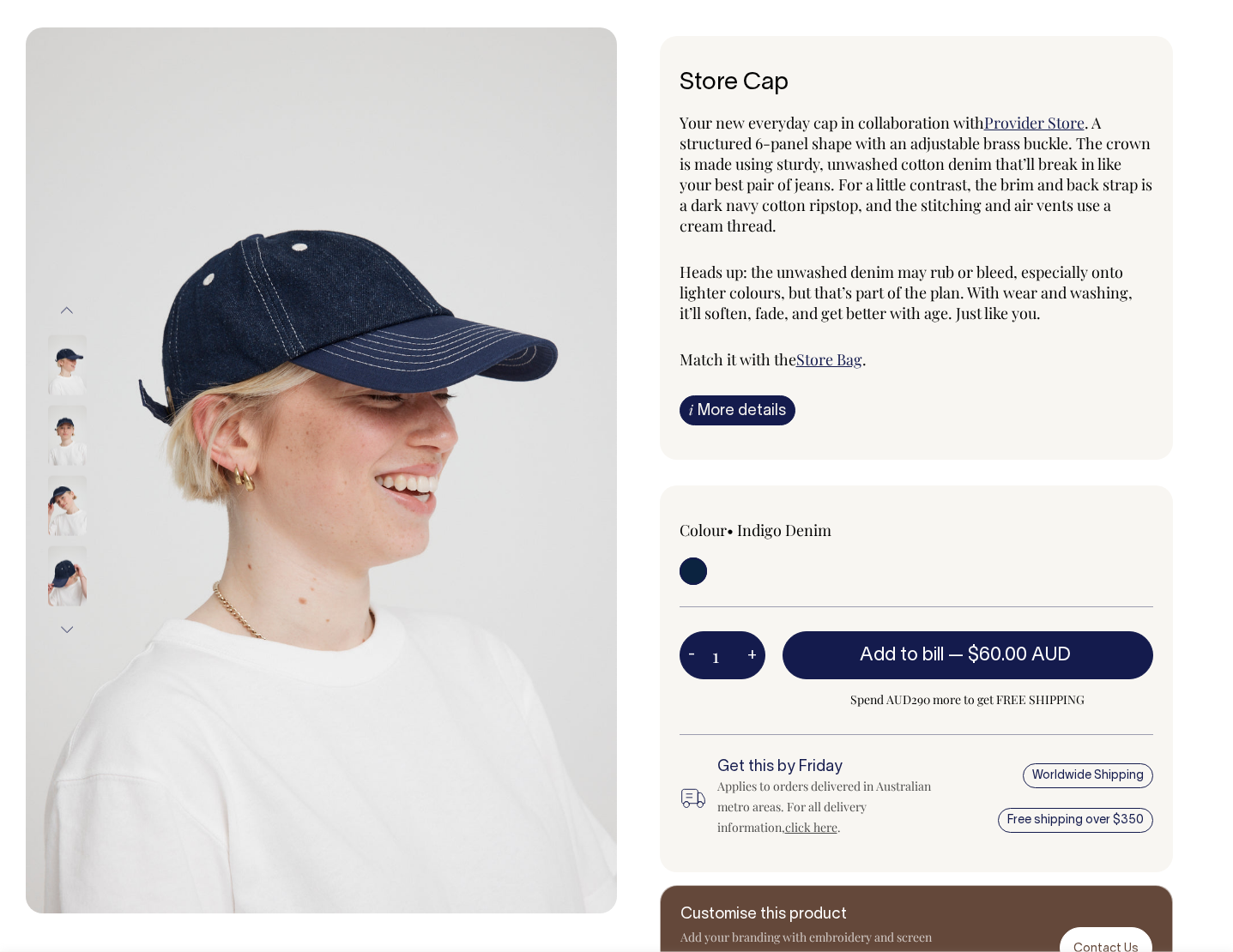click on "Store Cap
Your new everyday cap in collaboration with  [BRAND] . A structured 6-panel shape with an adjustable brass buckle. The crown is made using sturdy, unwashed cotton denim that’ll break in like your best pair of jeans. For a little contrast, the brim and back strap is a dark navy cotton ripstop, and the stitching and air vents use a cream thread.
Heads up: the unwashed denim may rub or bleed, especially onto lighter colours, but that’s part of the plan. With wear and washing, it’ll soften, fade, and get better with age. Just like you.
Match it with the  Store Bag .
i More details
Material Ingredients   •" at bounding box center (912, 523) 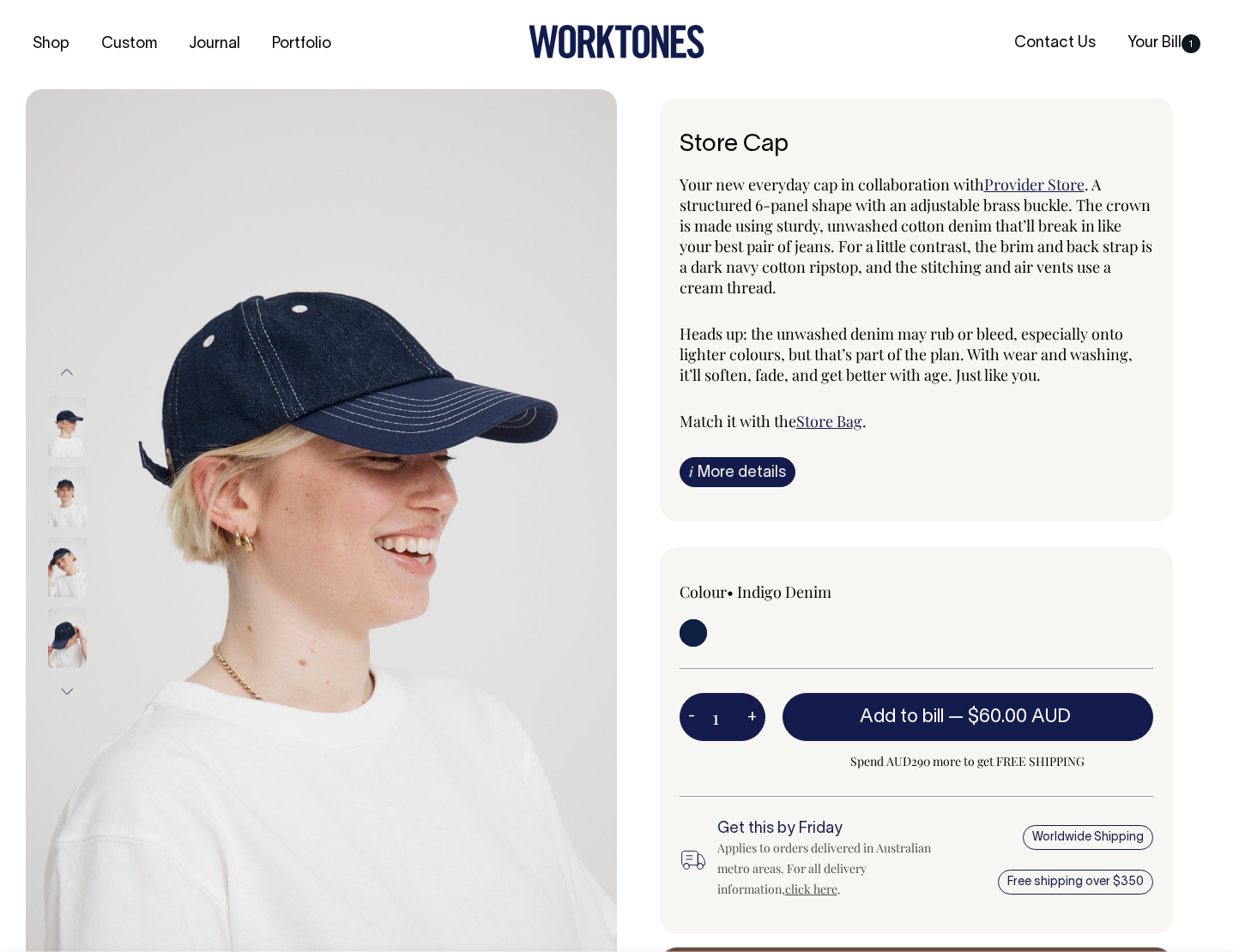 scroll, scrollTop: 0, scrollLeft: 0, axis: both 